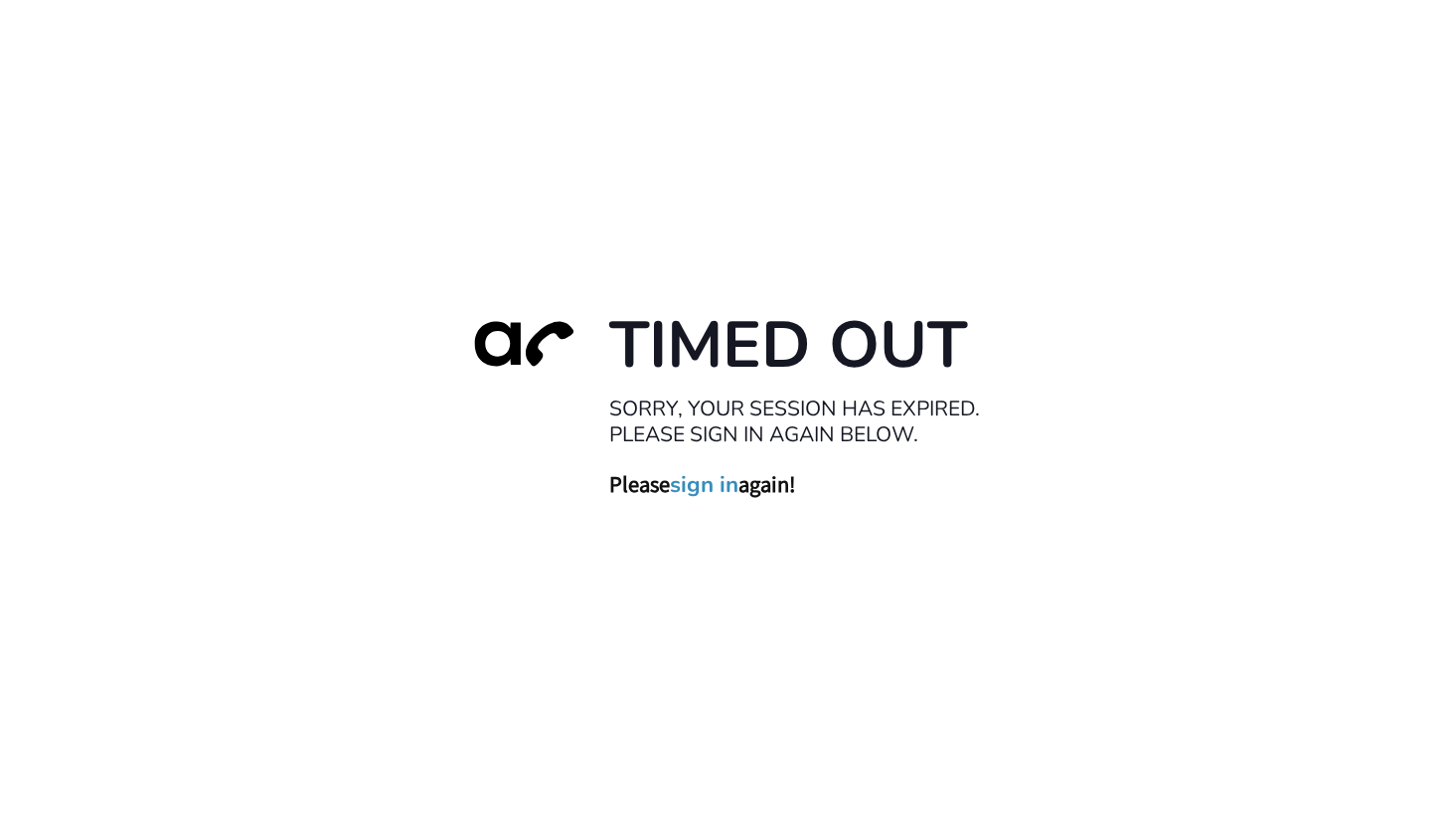scroll, scrollTop: 0, scrollLeft: 0, axis: both 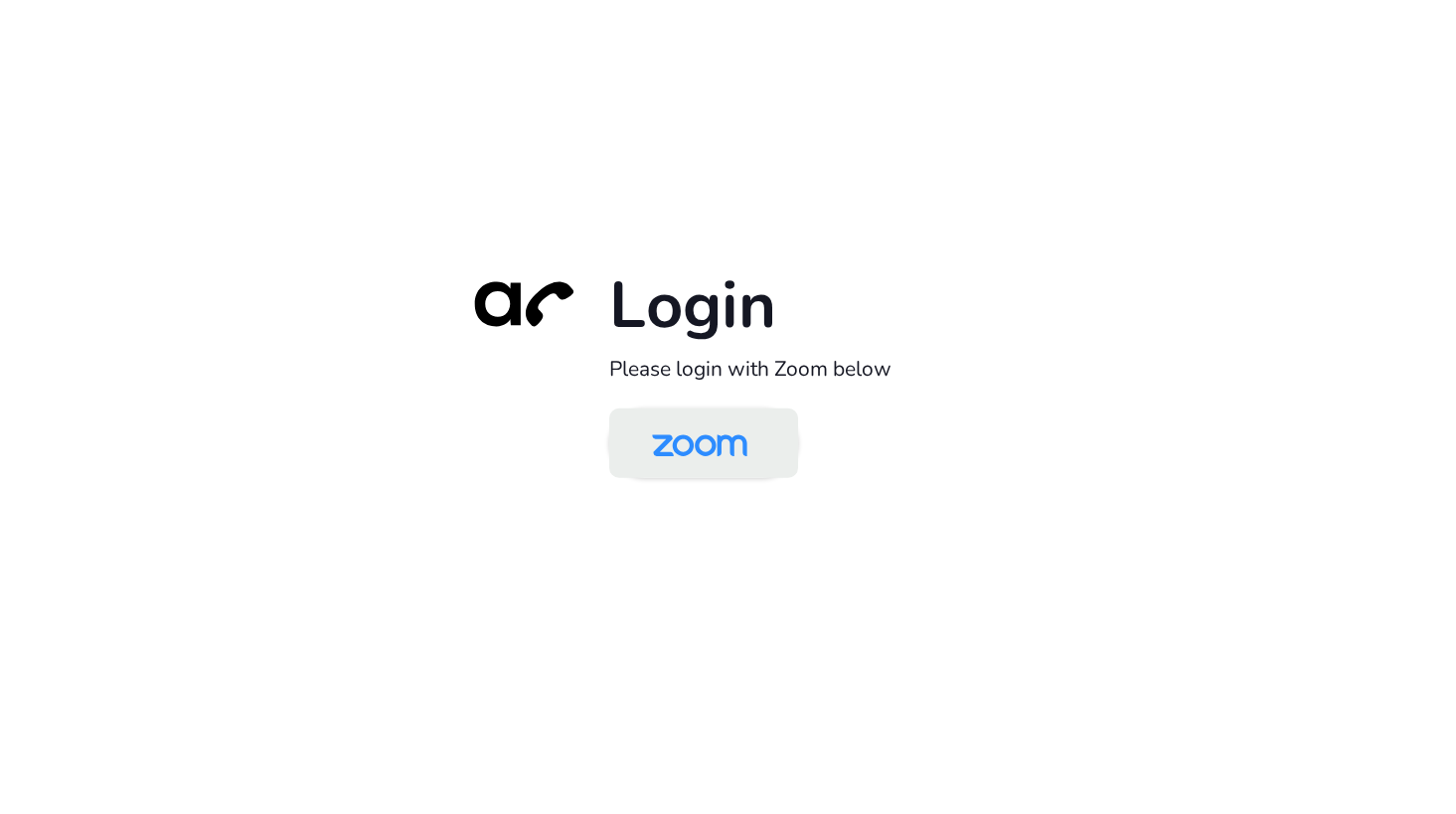click at bounding box center [700, 444] 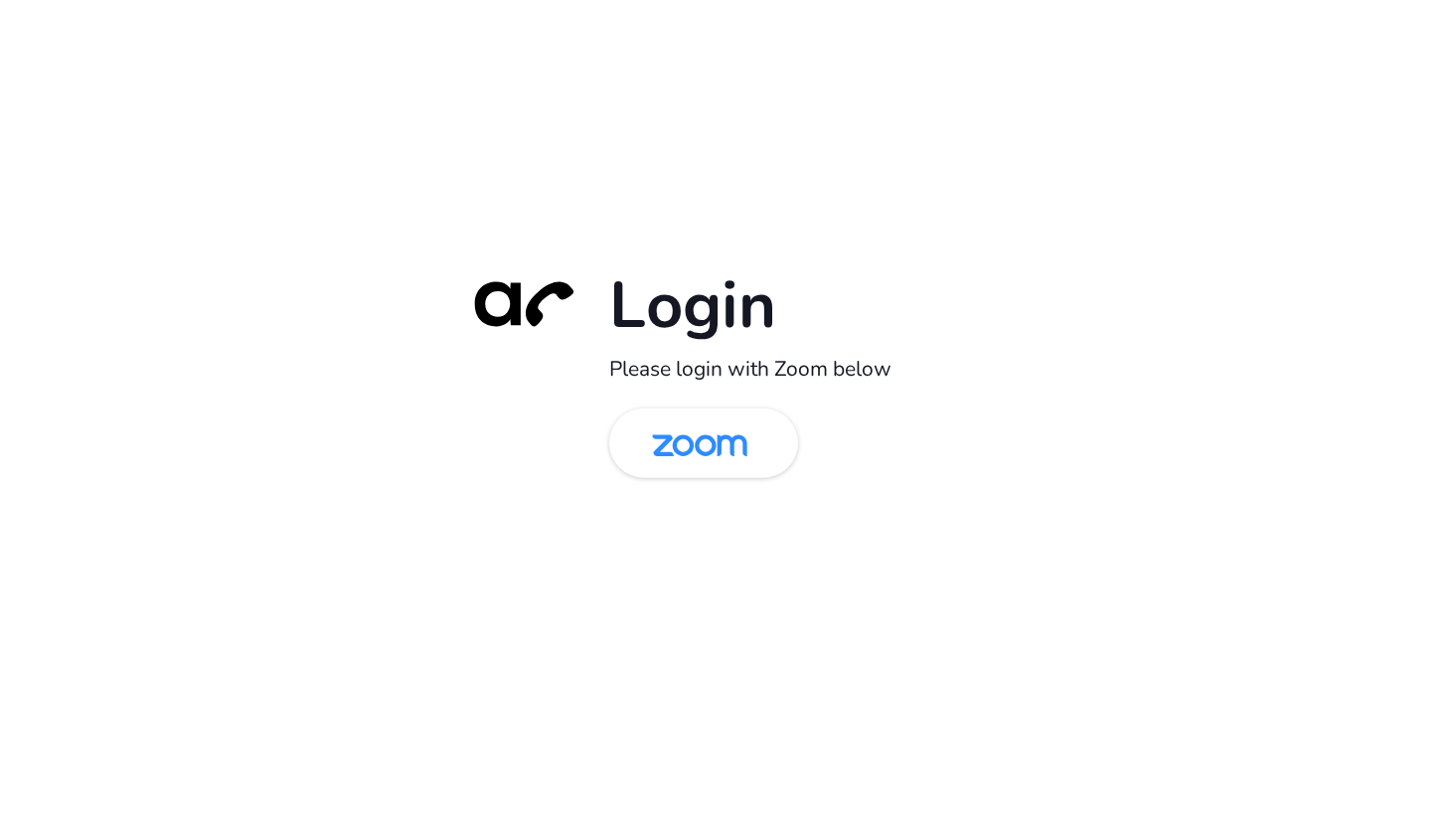 scroll, scrollTop: 0, scrollLeft: 0, axis: both 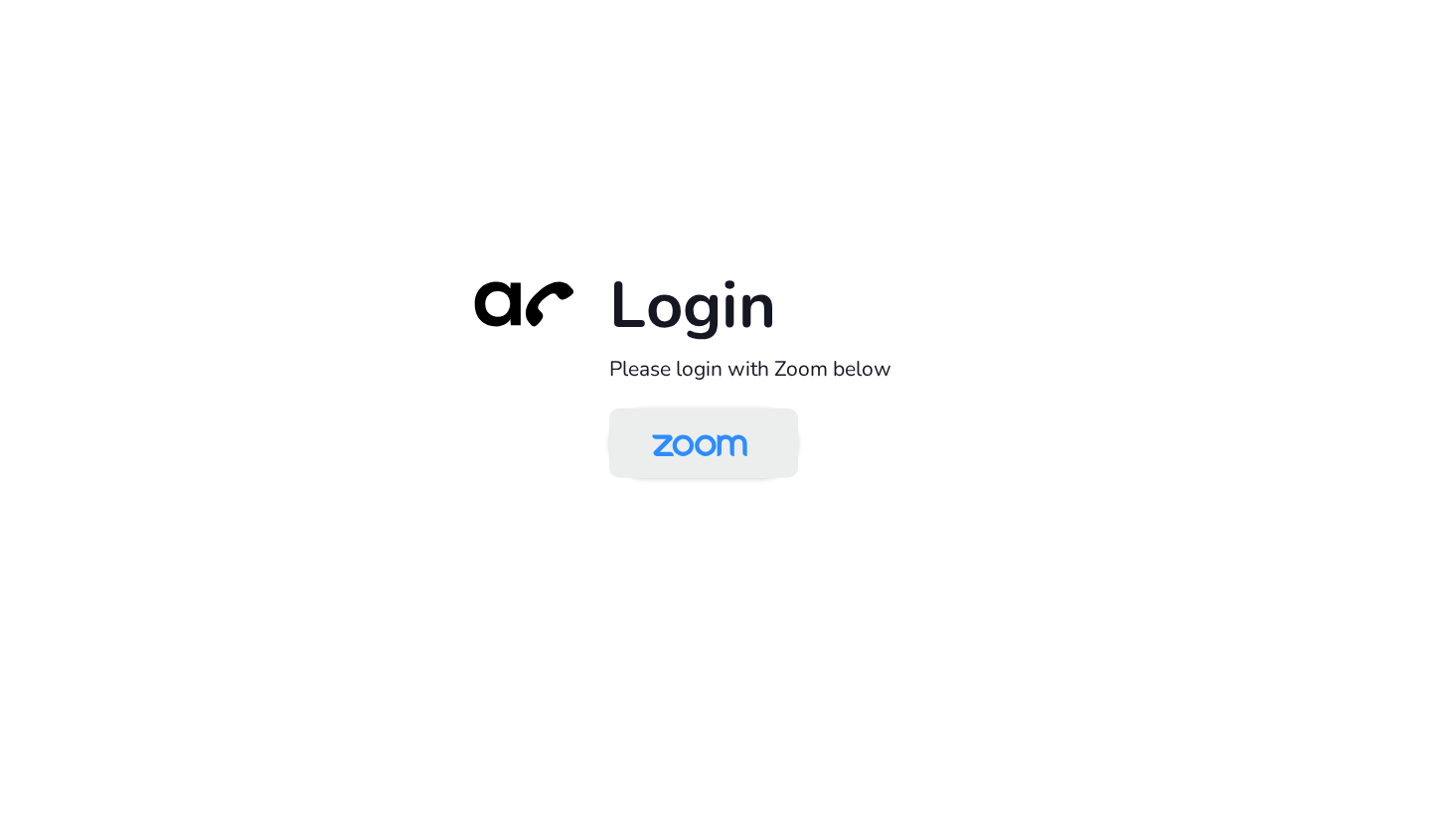 click at bounding box center [700, 444] 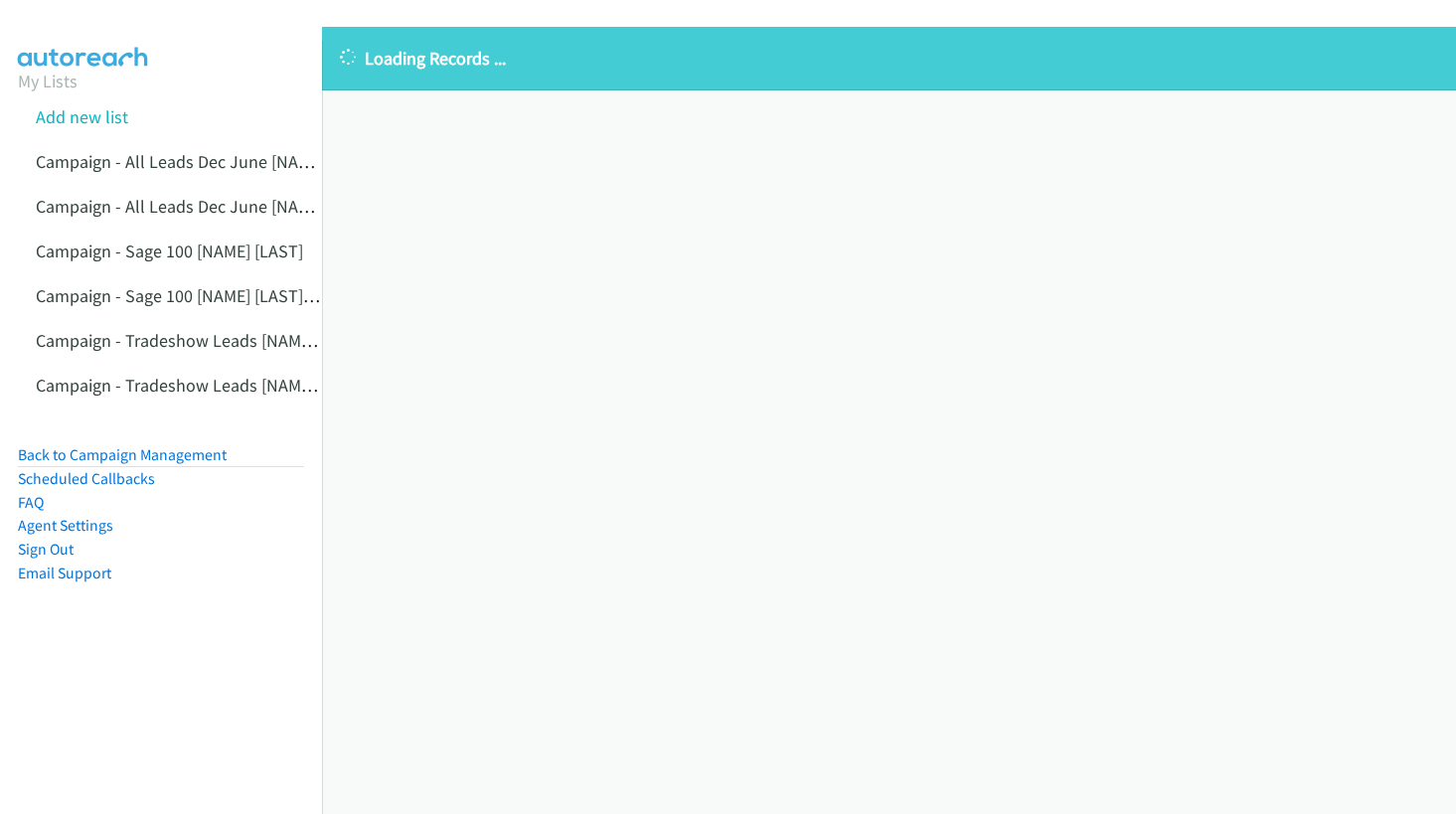scroll, scrollTop: 0, scrollLeft: 0, axis: both 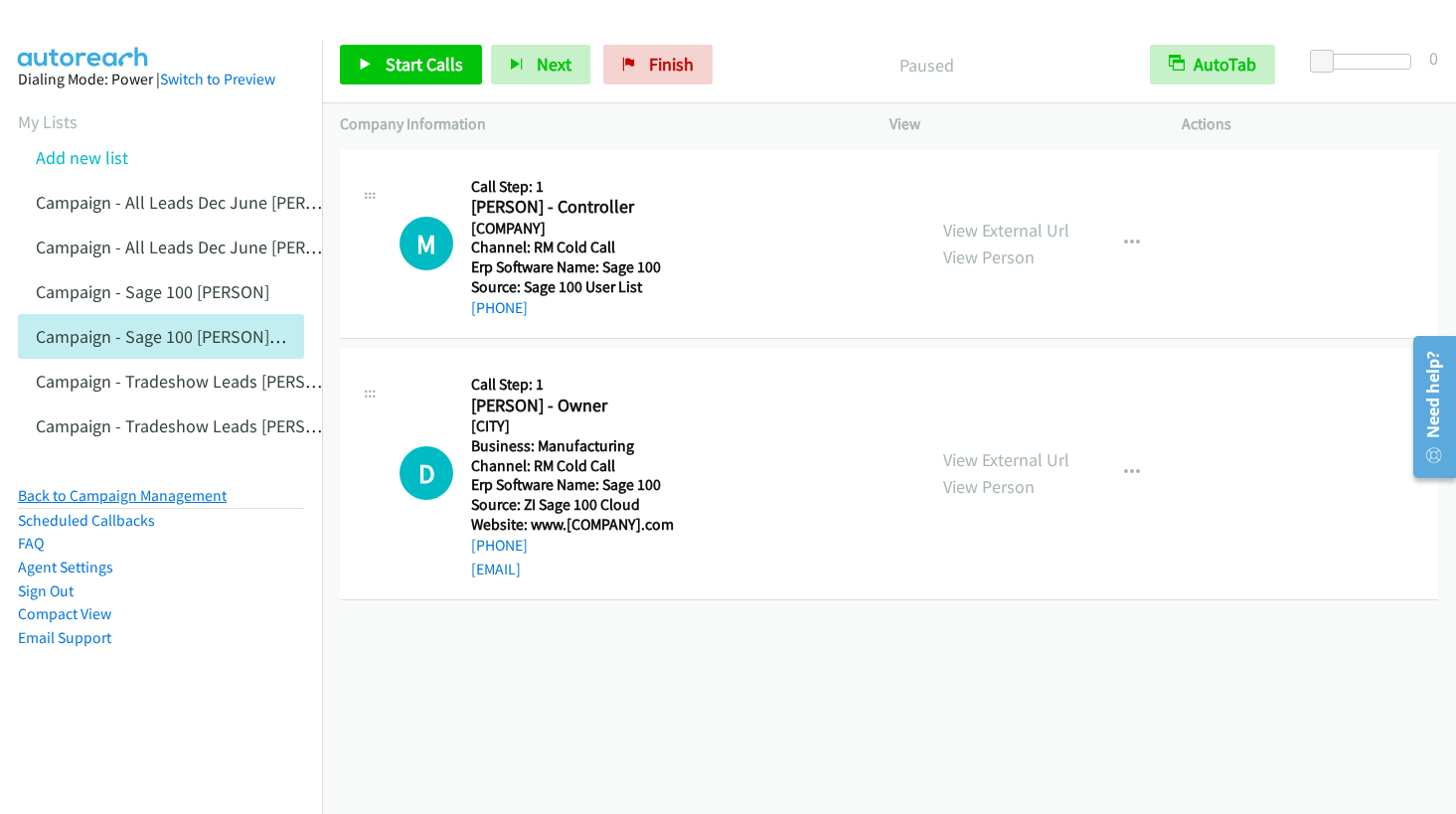 click on "Back to Campaign Management" at bounding box center [122, 495] 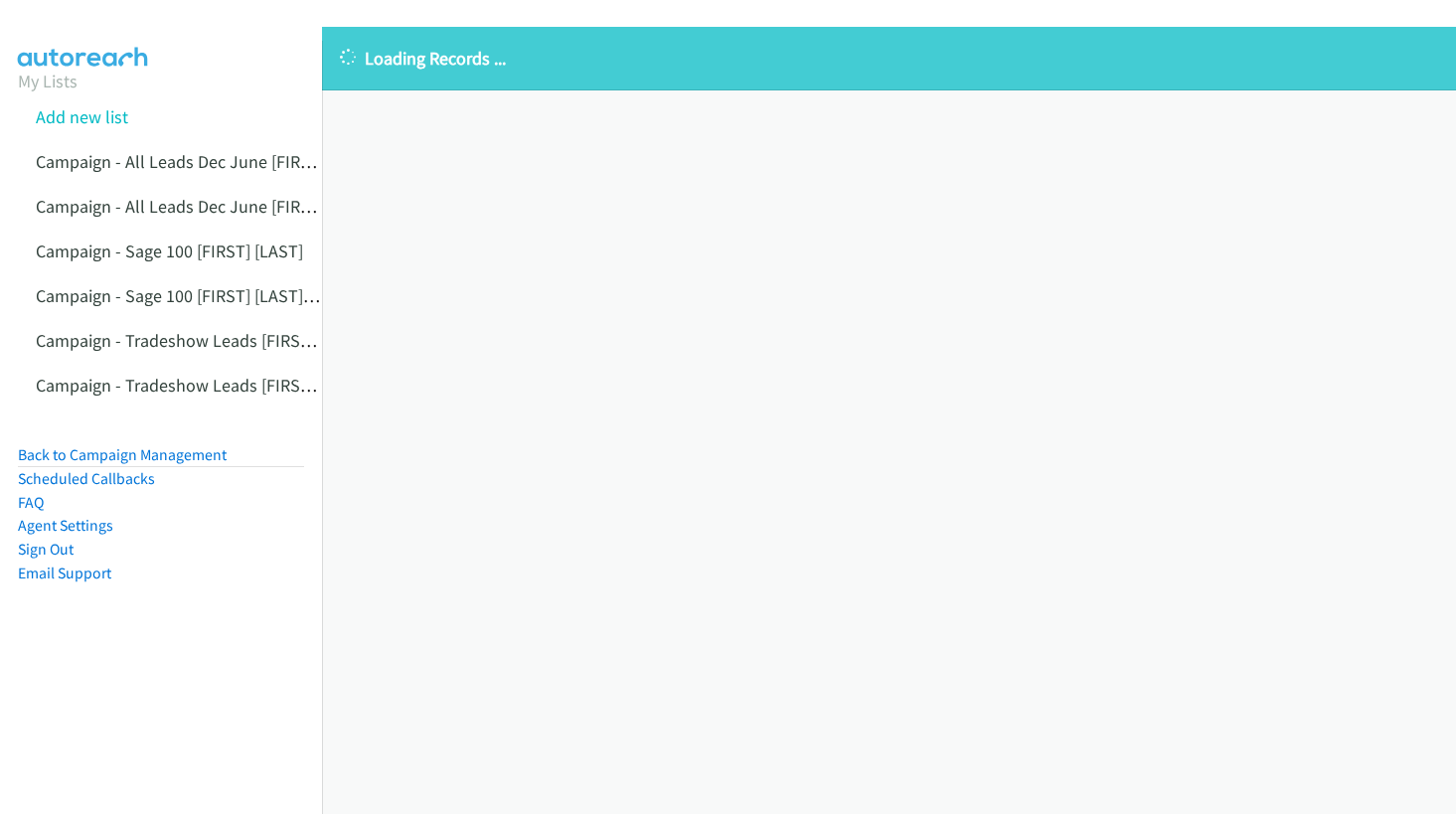 scroll, scrollTop: 0, scrollLeft: 0, axis: both 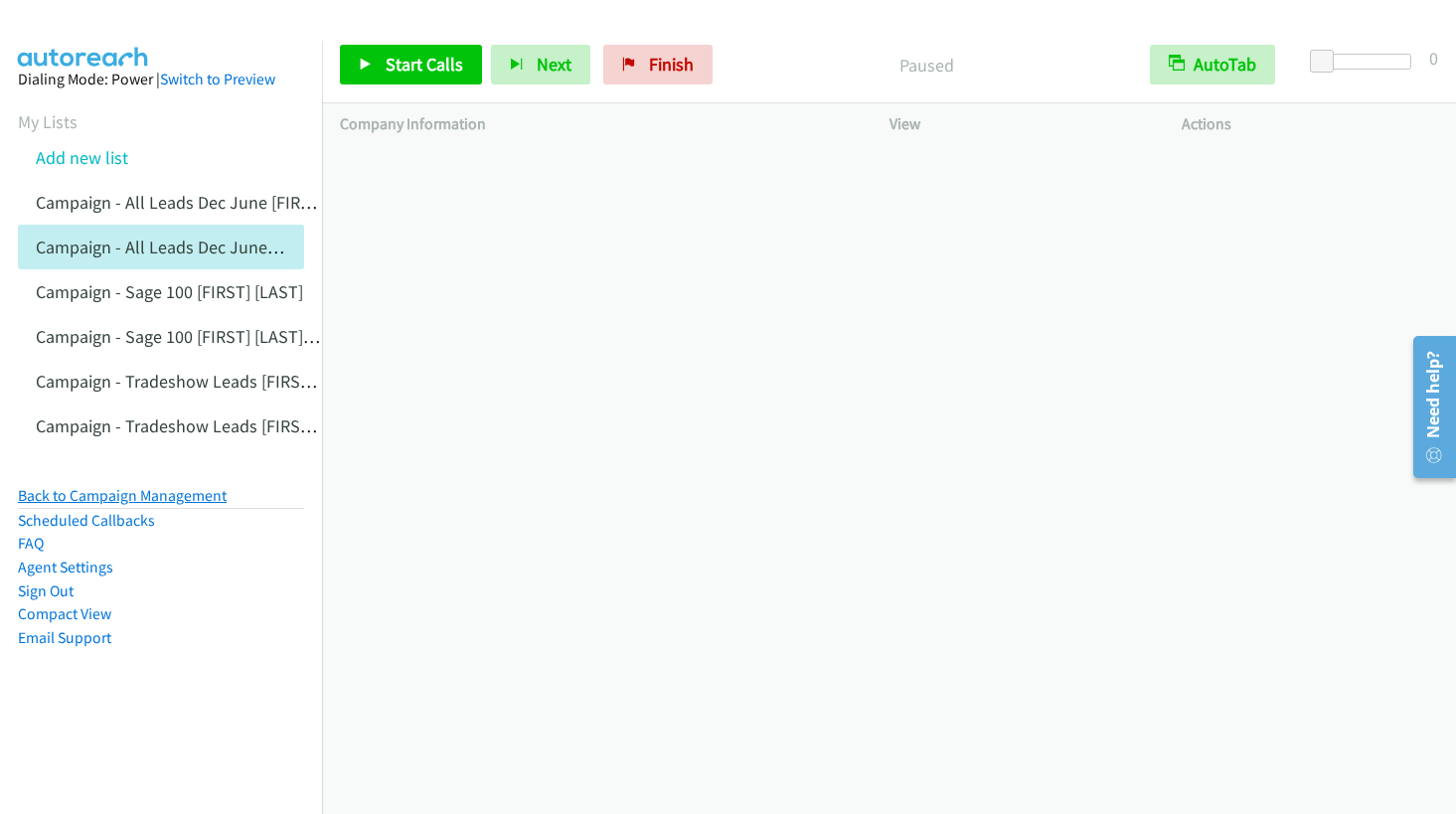 click on "Back to Campaign Management" at bounding box center (122, 495) 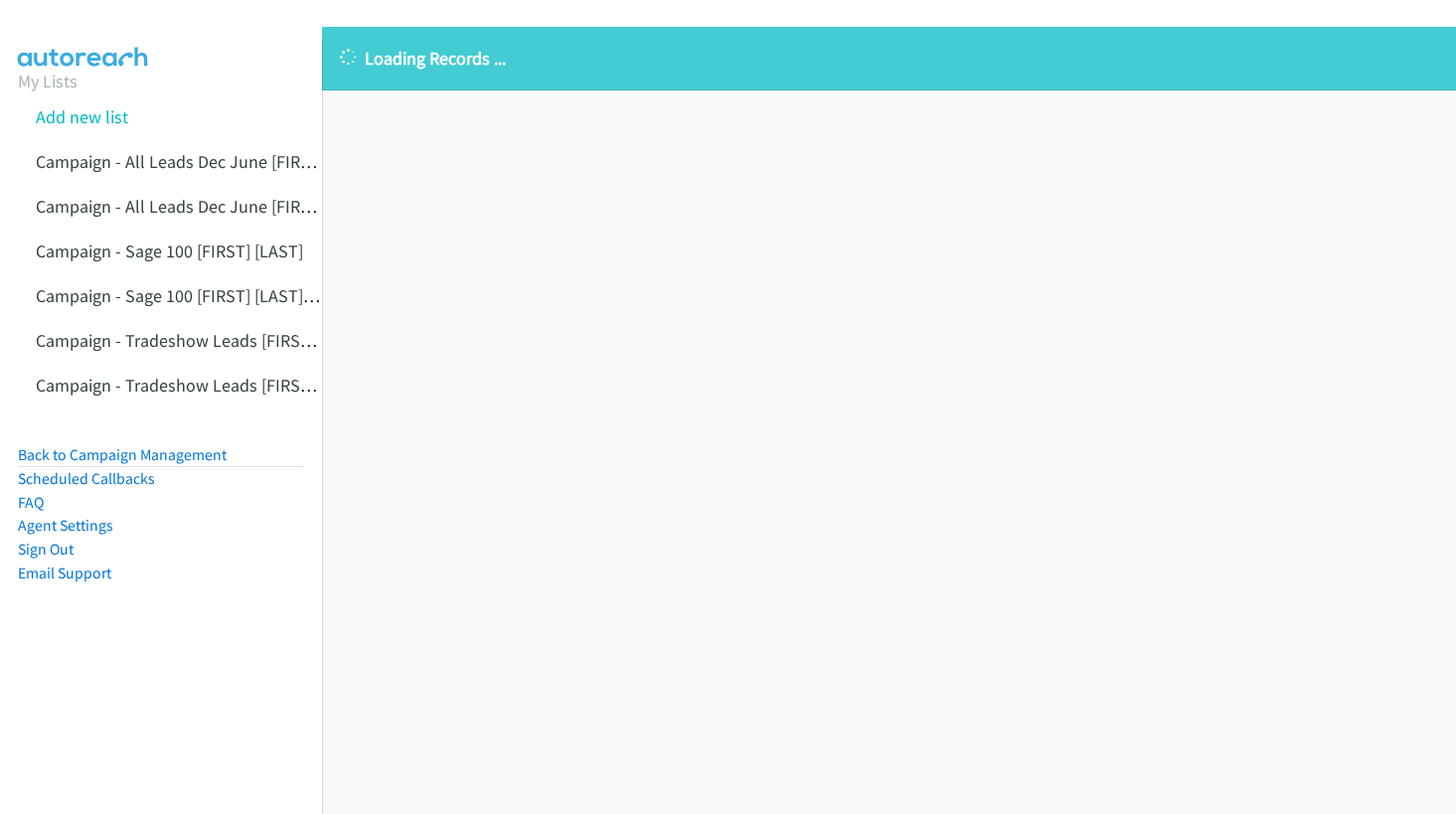 scroll, scrollTop: 0, scrollLeft: 0, axis: both 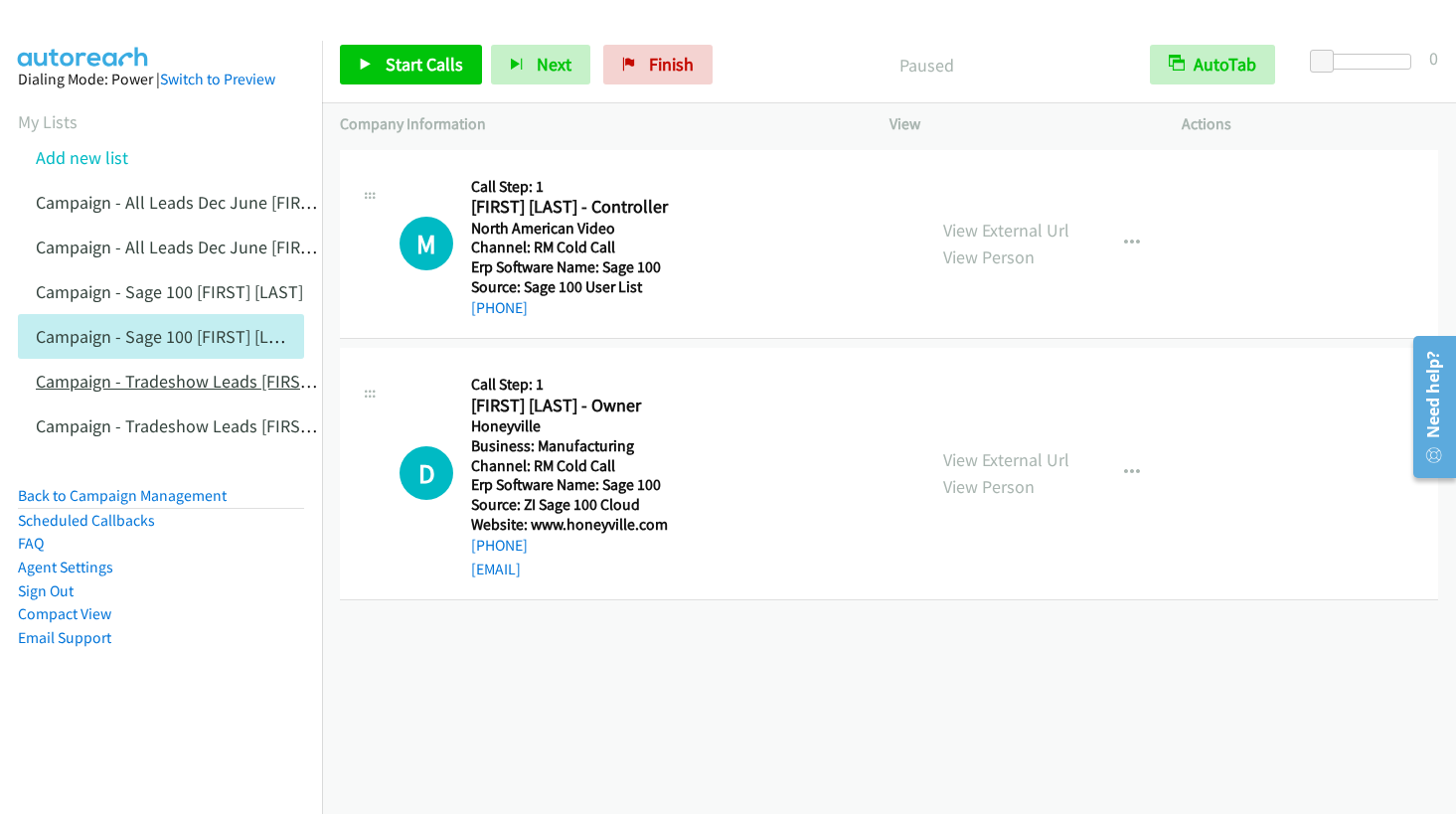 click on "Campaign - Tradeshow Leads   [FIRST] [LAST]" at bounding box center (202, 381) 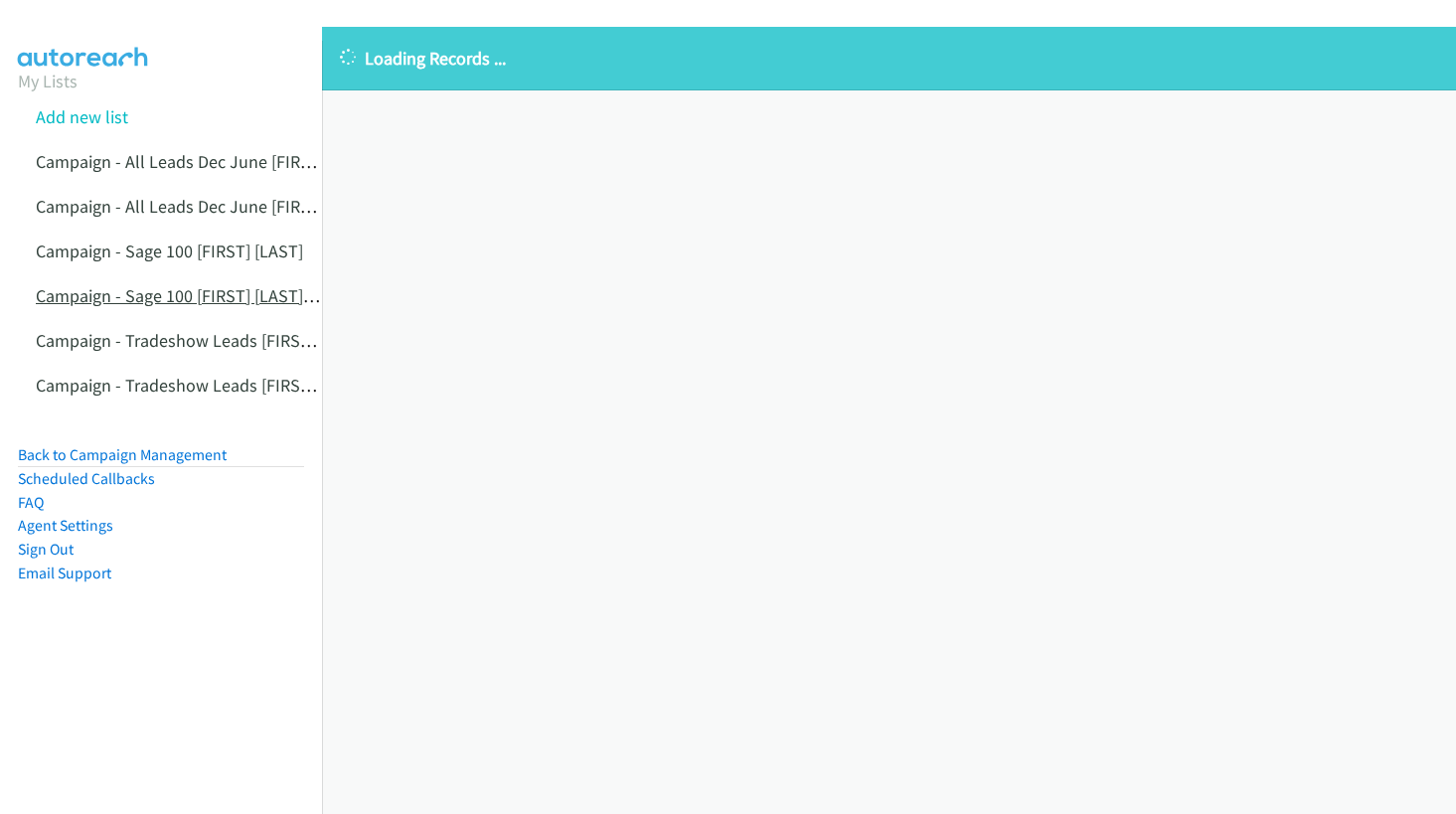 scroll, scrollTop: 0, scrollLeft: 0, axis: both 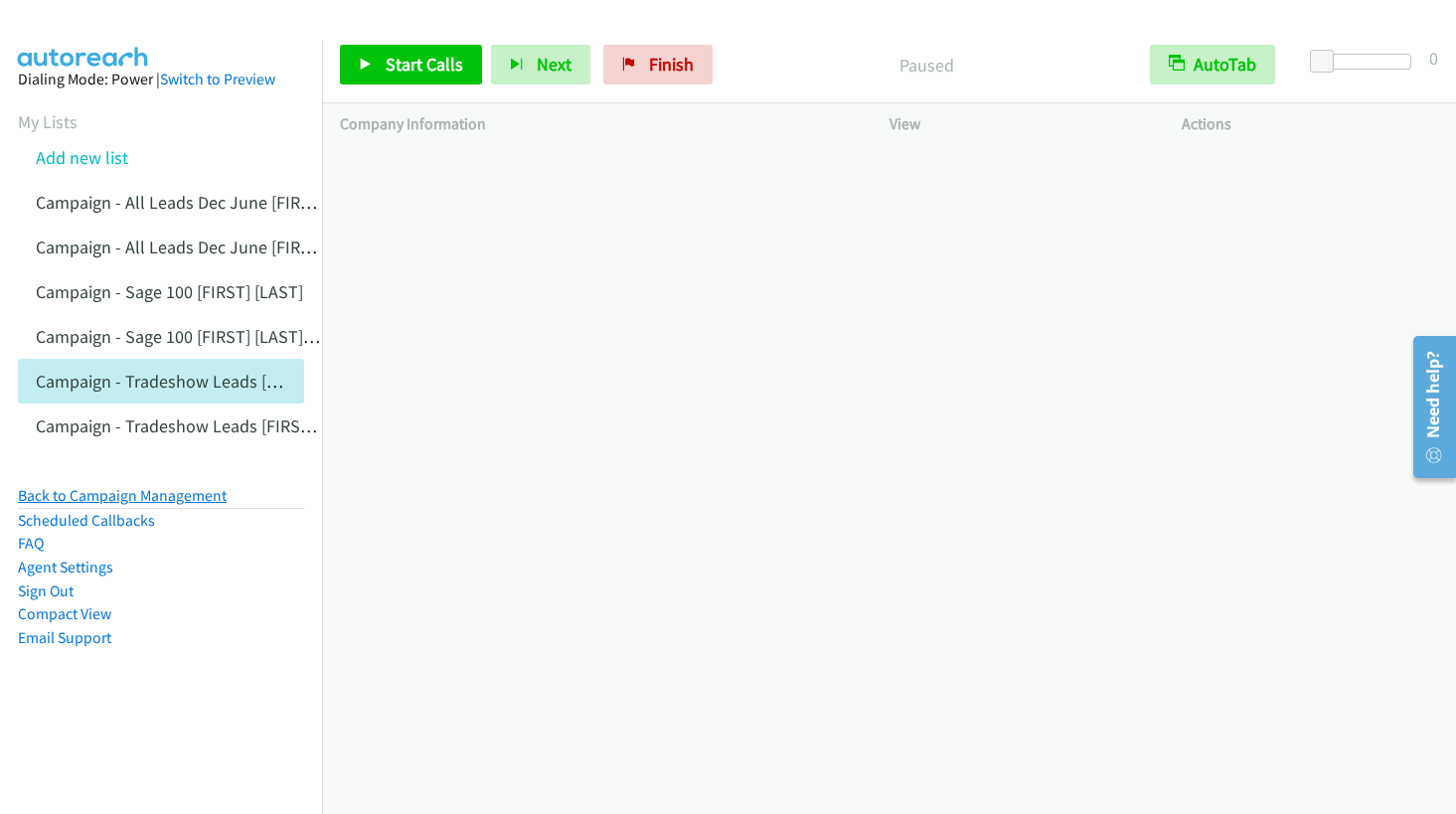 click on "Back to Campaign Management" at bounding box center [122, 495] 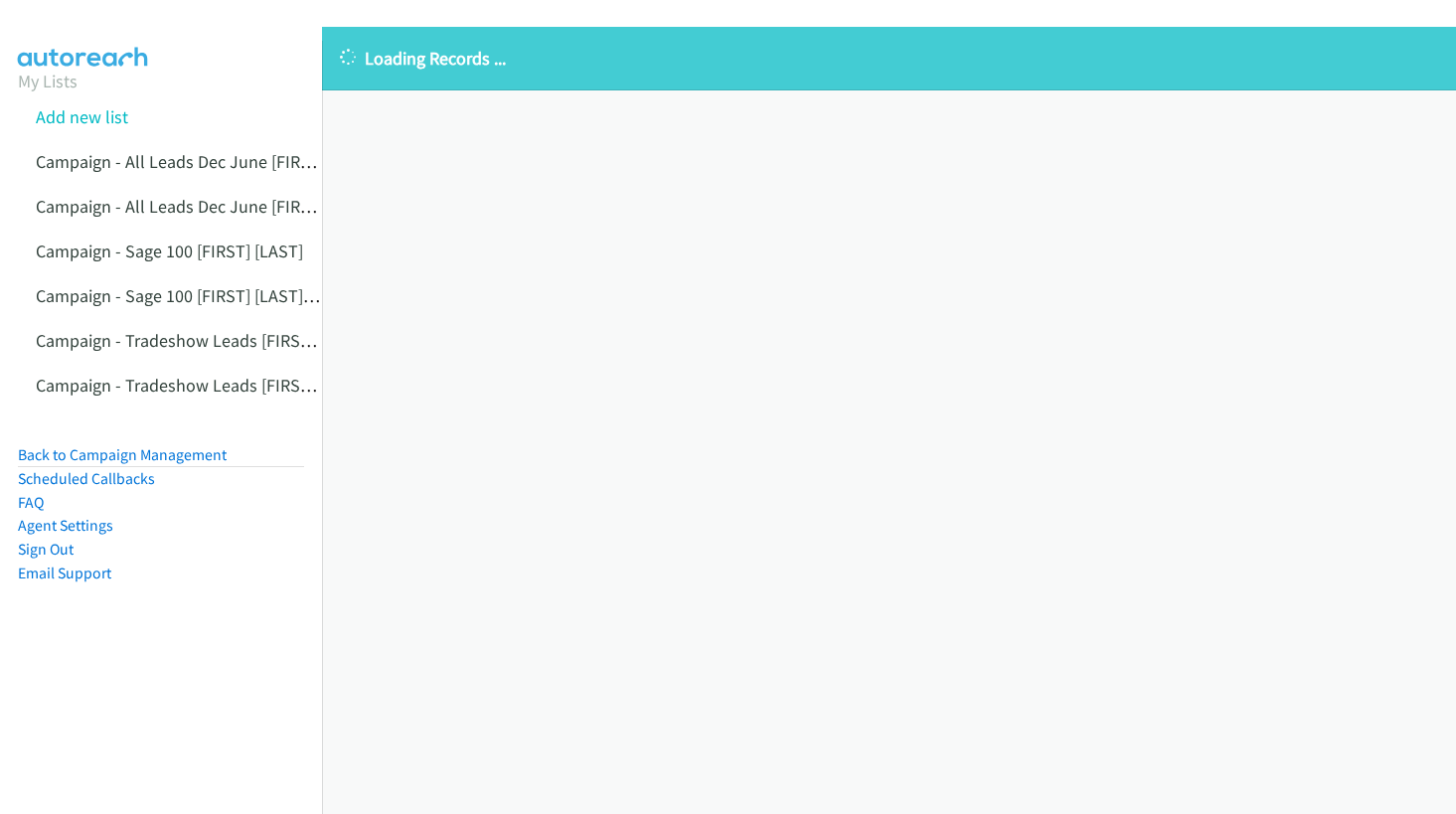 scroll, scrollTop: 0, scrollLeft: 0, axis: both 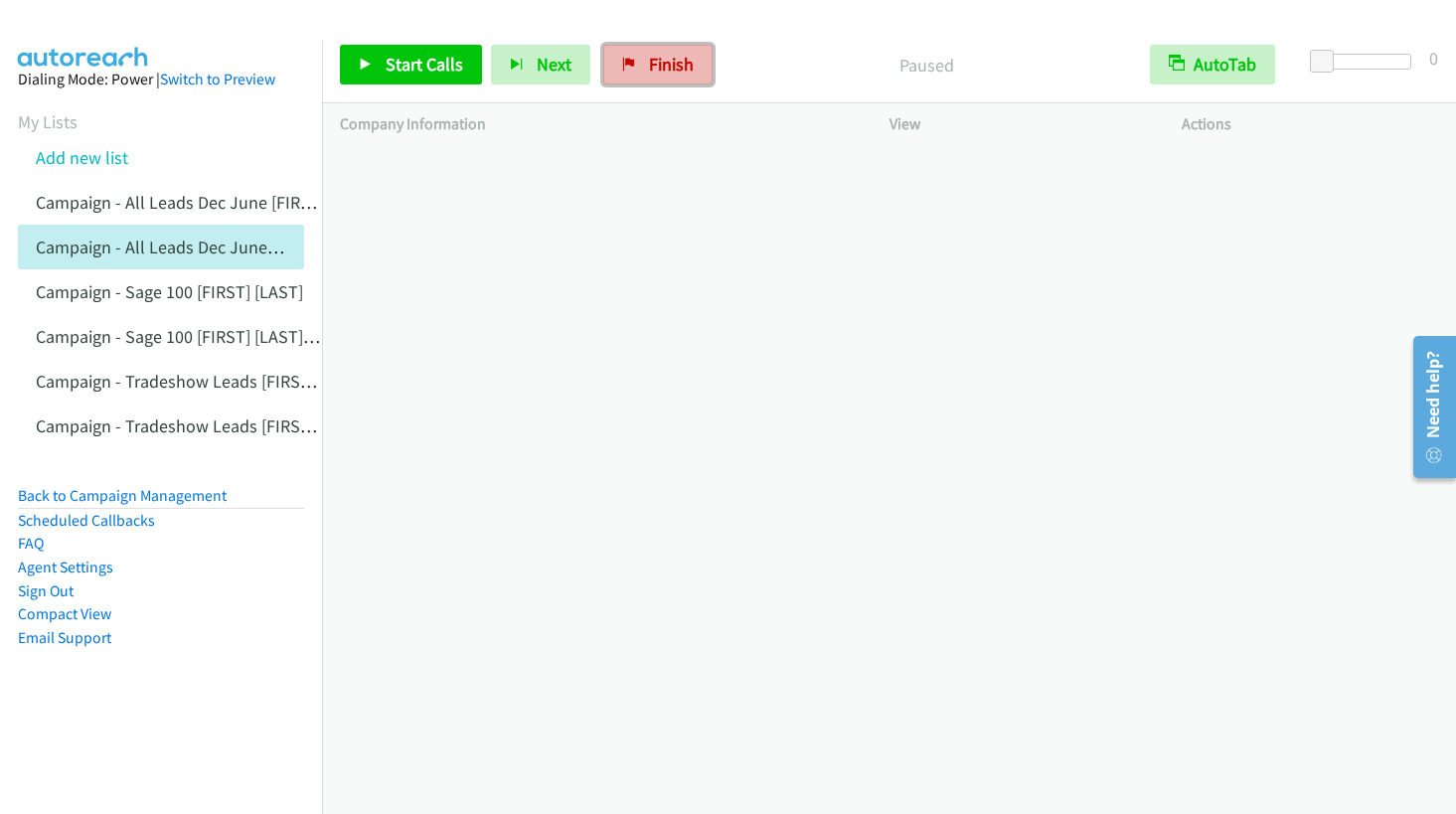 click on "Finish" at bounding box center [658, 65] 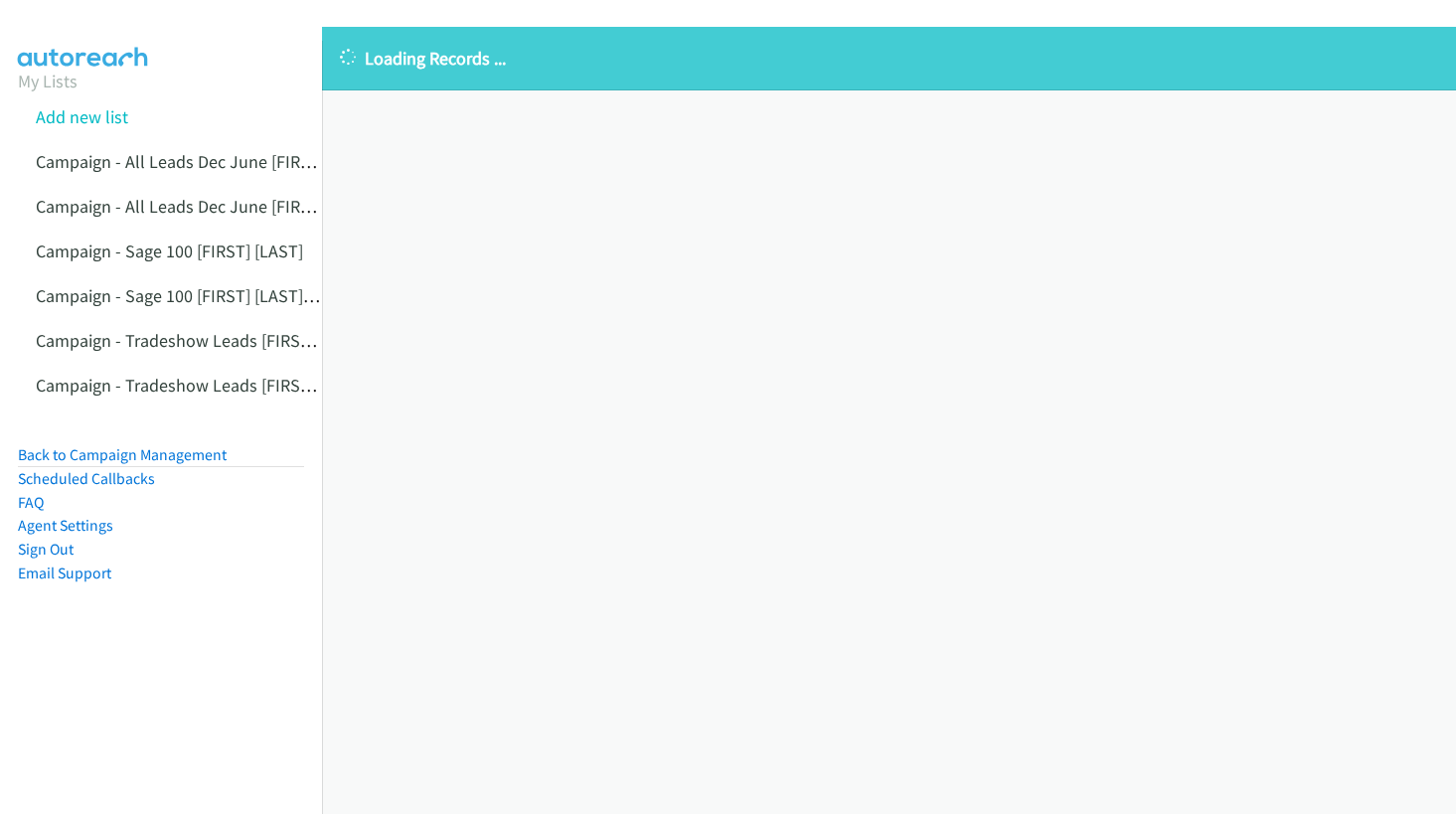 scroll, scrollTop: 0, scrollLeft: 0, axis: both 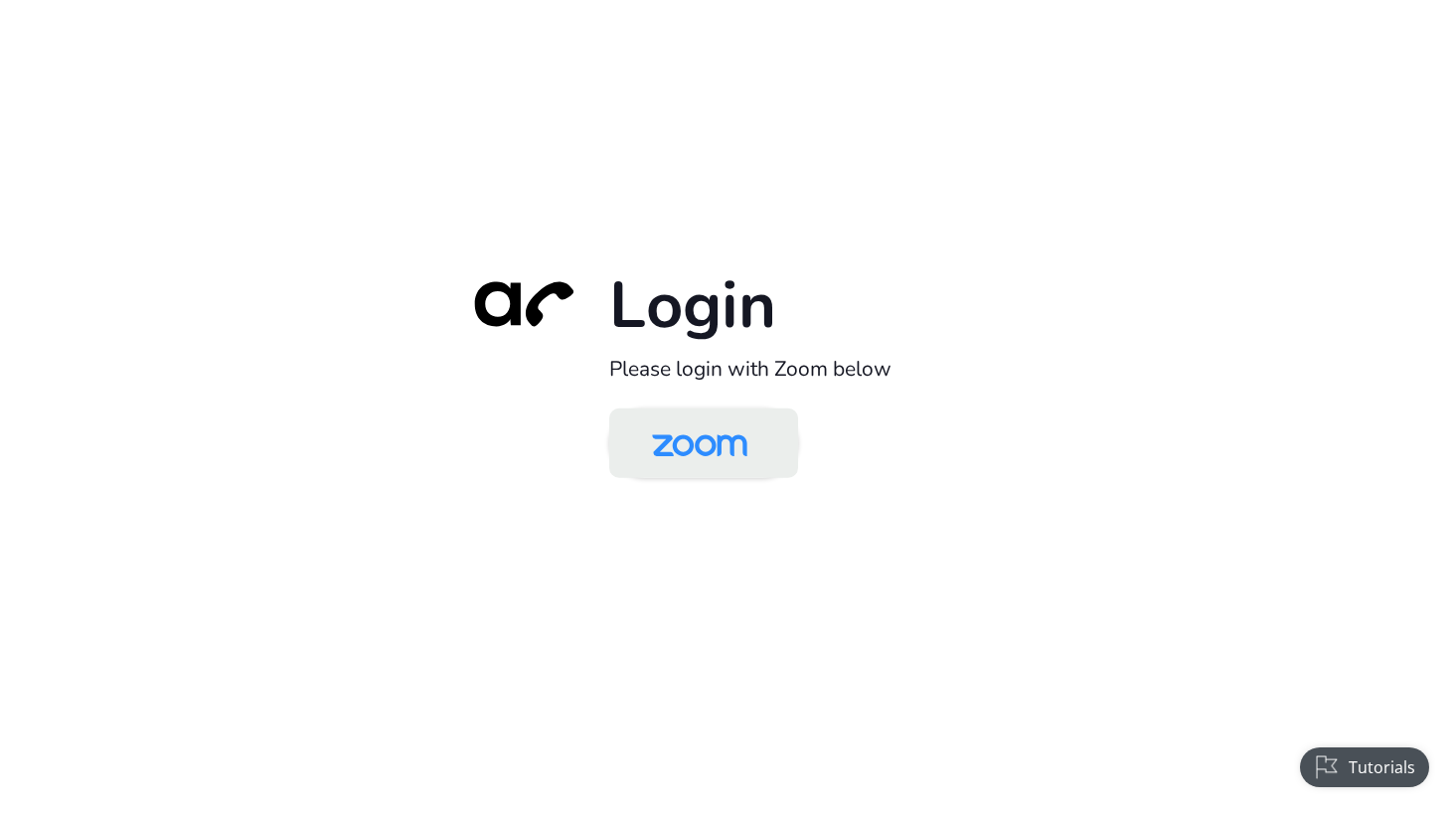 click at bounding box center (700, 444) 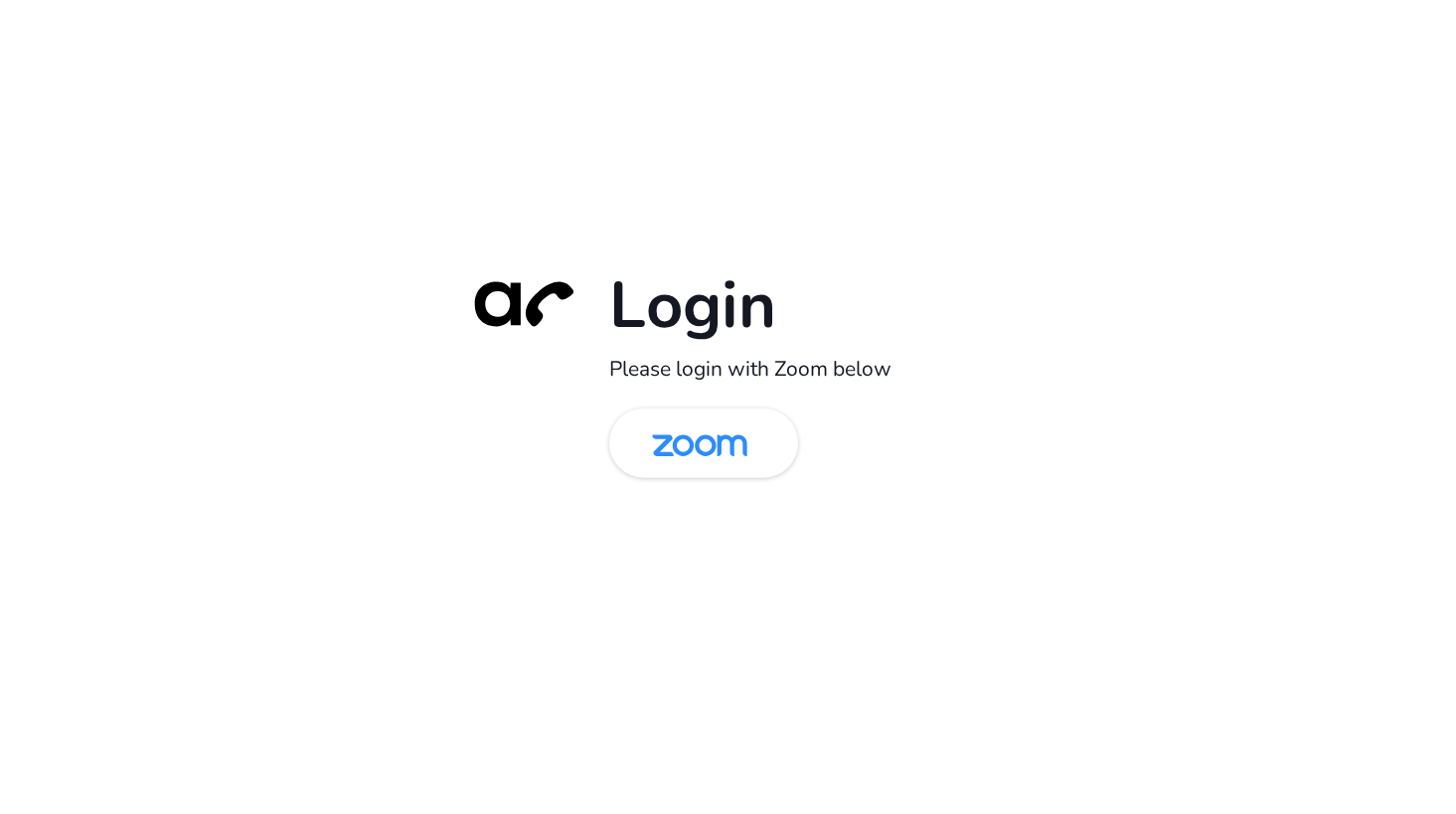 scroll, scrollTop: 0, scrollLeft: 0, axis: both 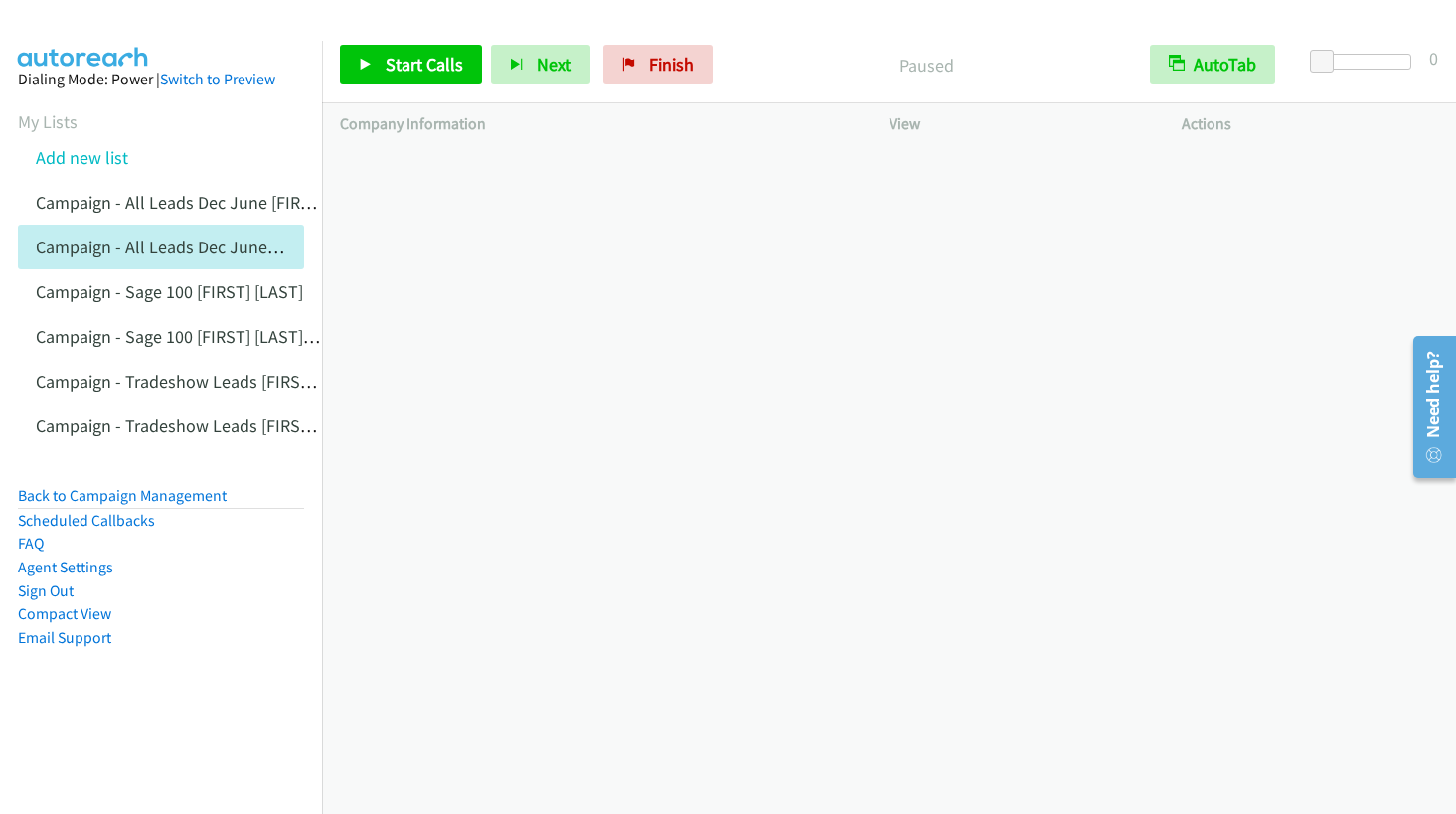 drag, startPoint x: 203, startPoint y: 197, endPoint x: 246, endPoint y: 161, distance: 56.0803 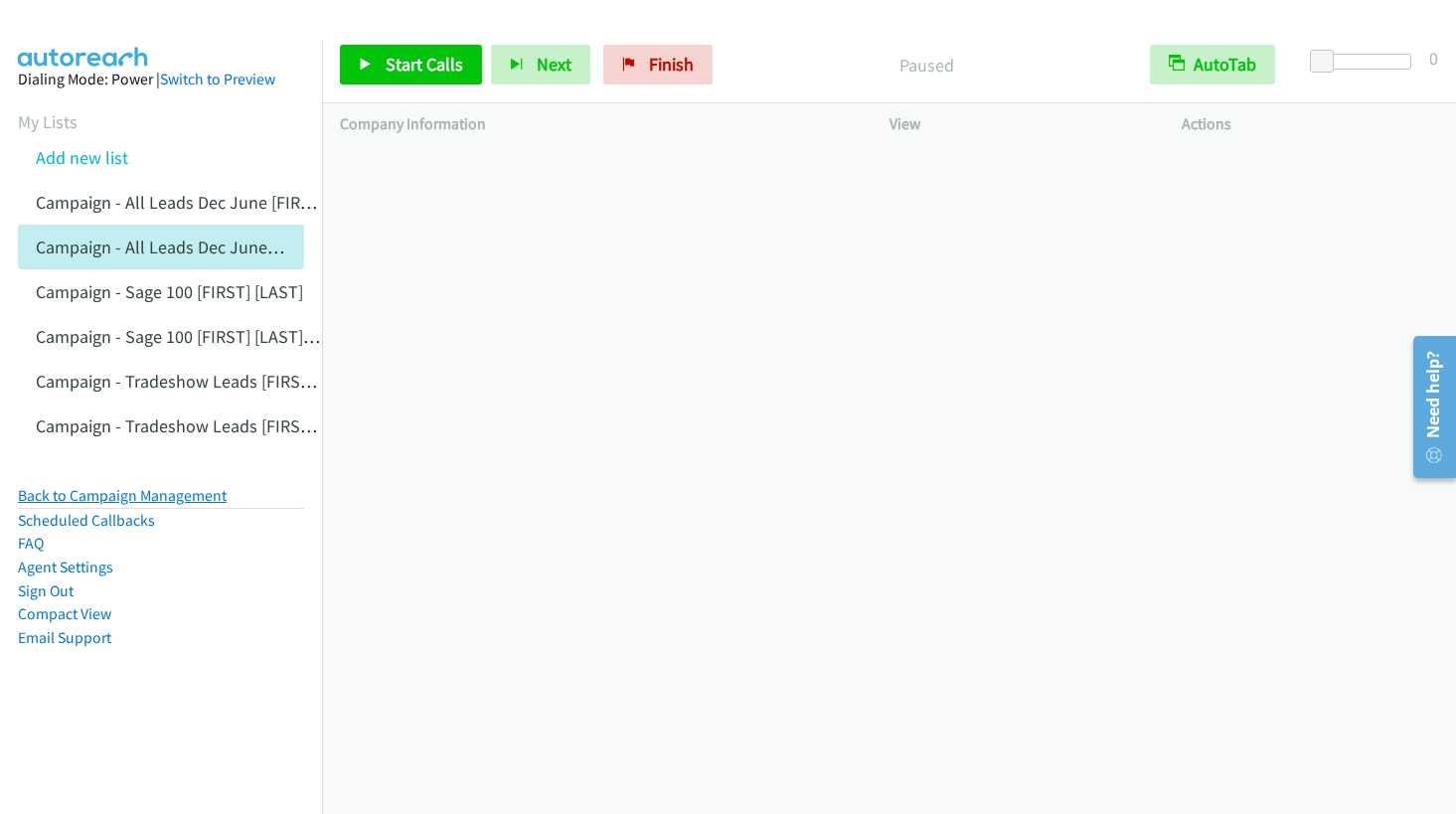 click on "Back to Campaign Management" at bounding box center (122, 495) 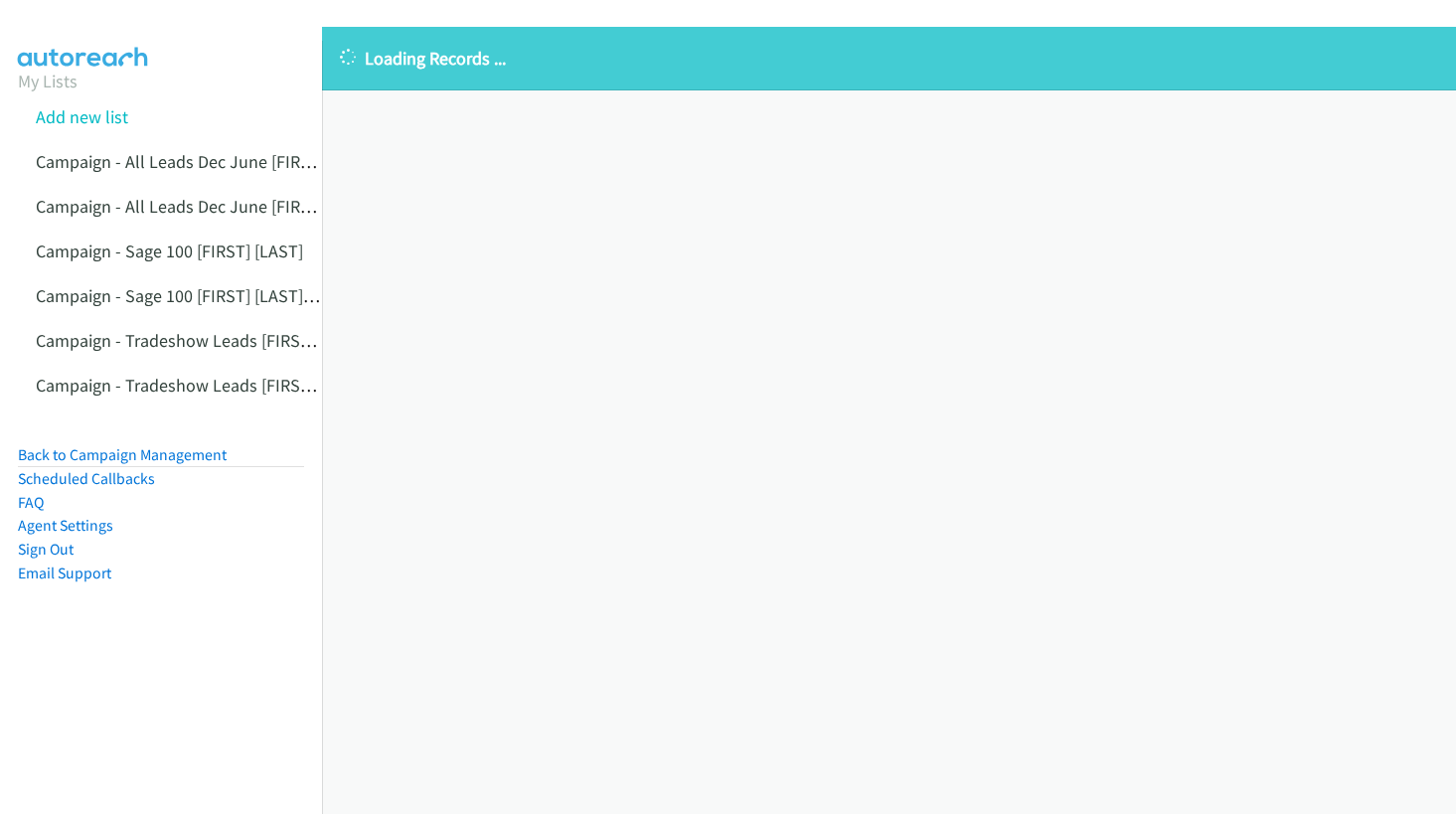 scroll, scrollTop: 0, scrollLeft: 0, axis: both 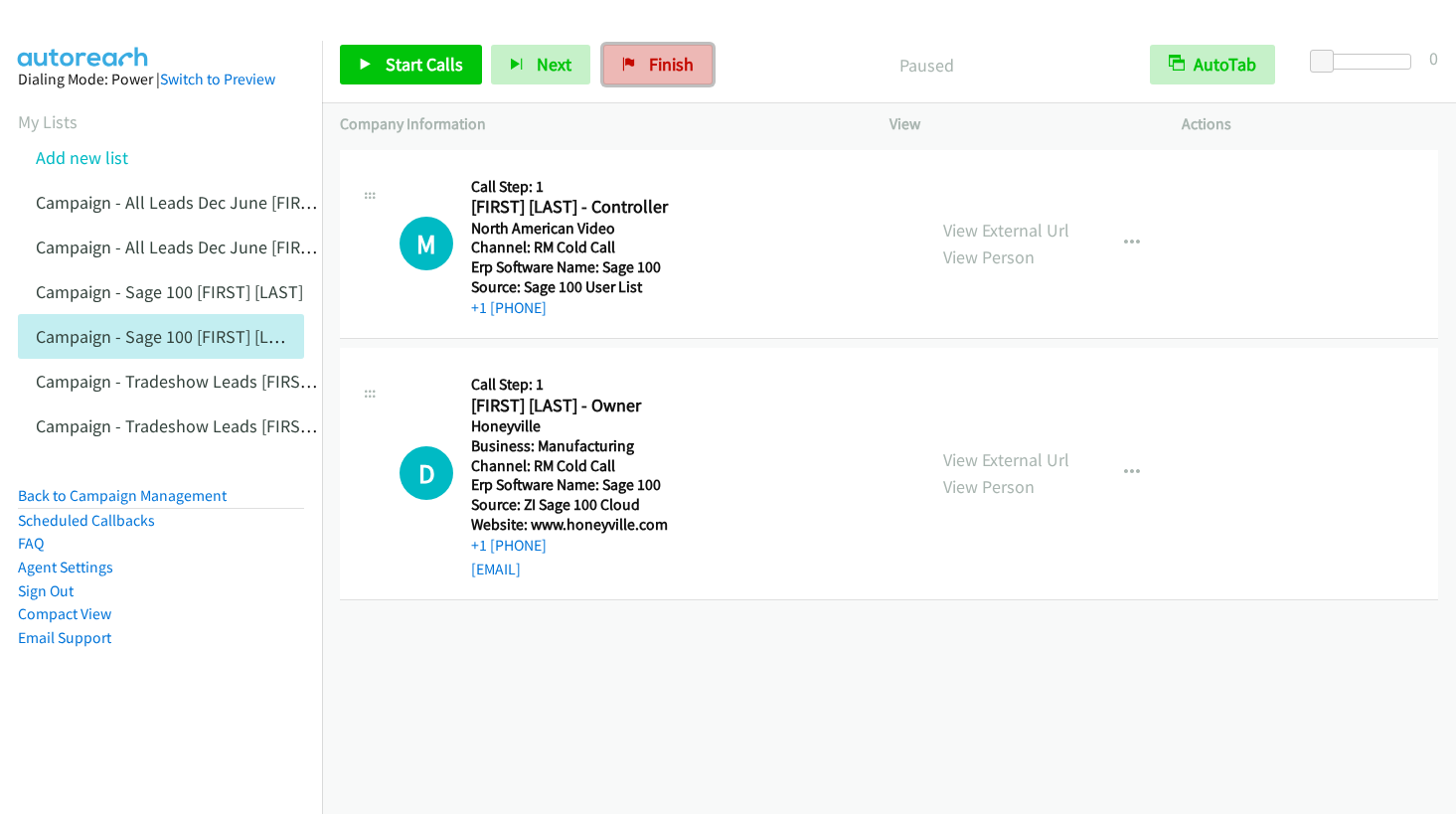 click on "Finish" at bounding box center (671, 64) 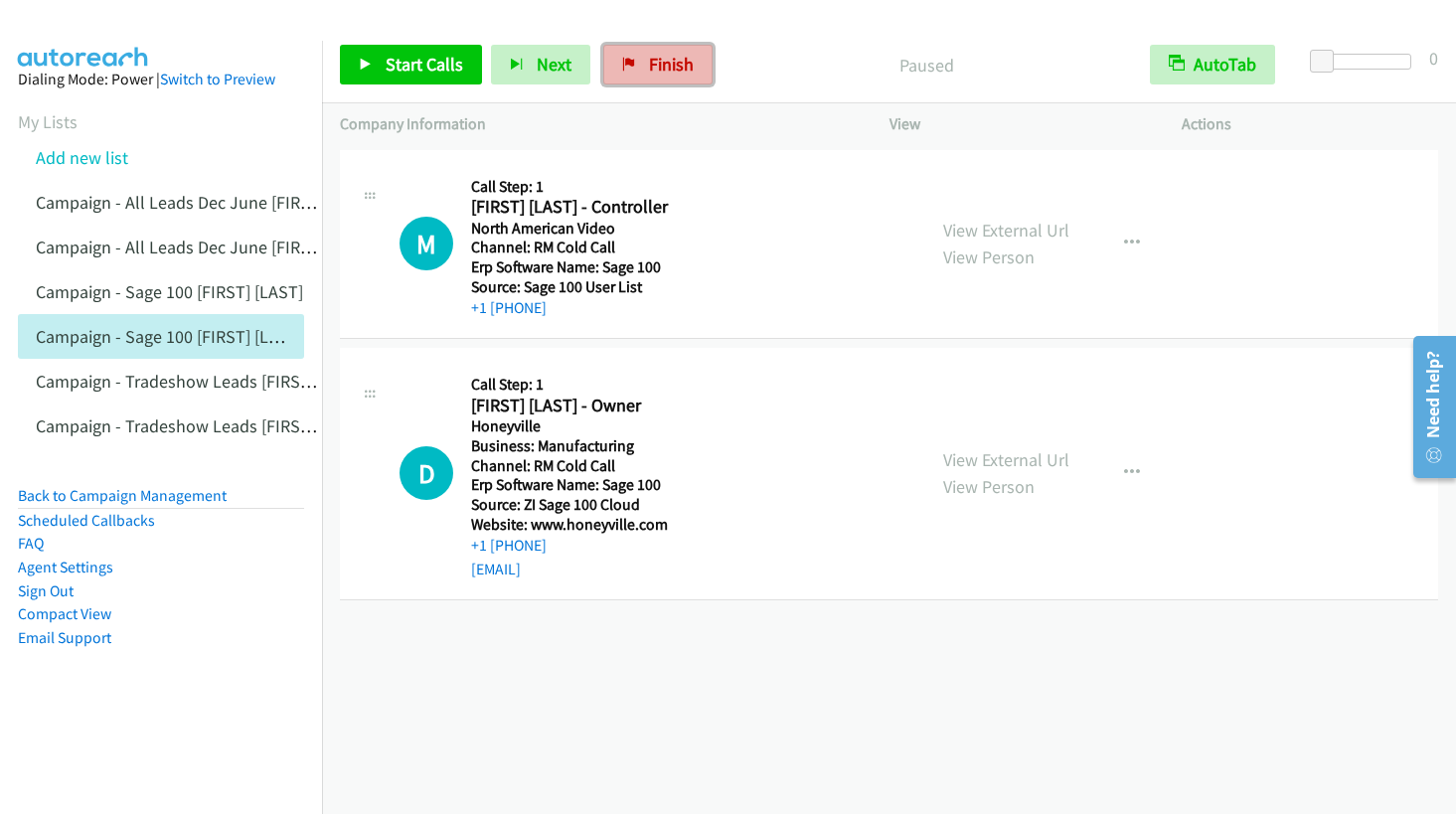 click on "Finish" at bounding box center [658, 65] 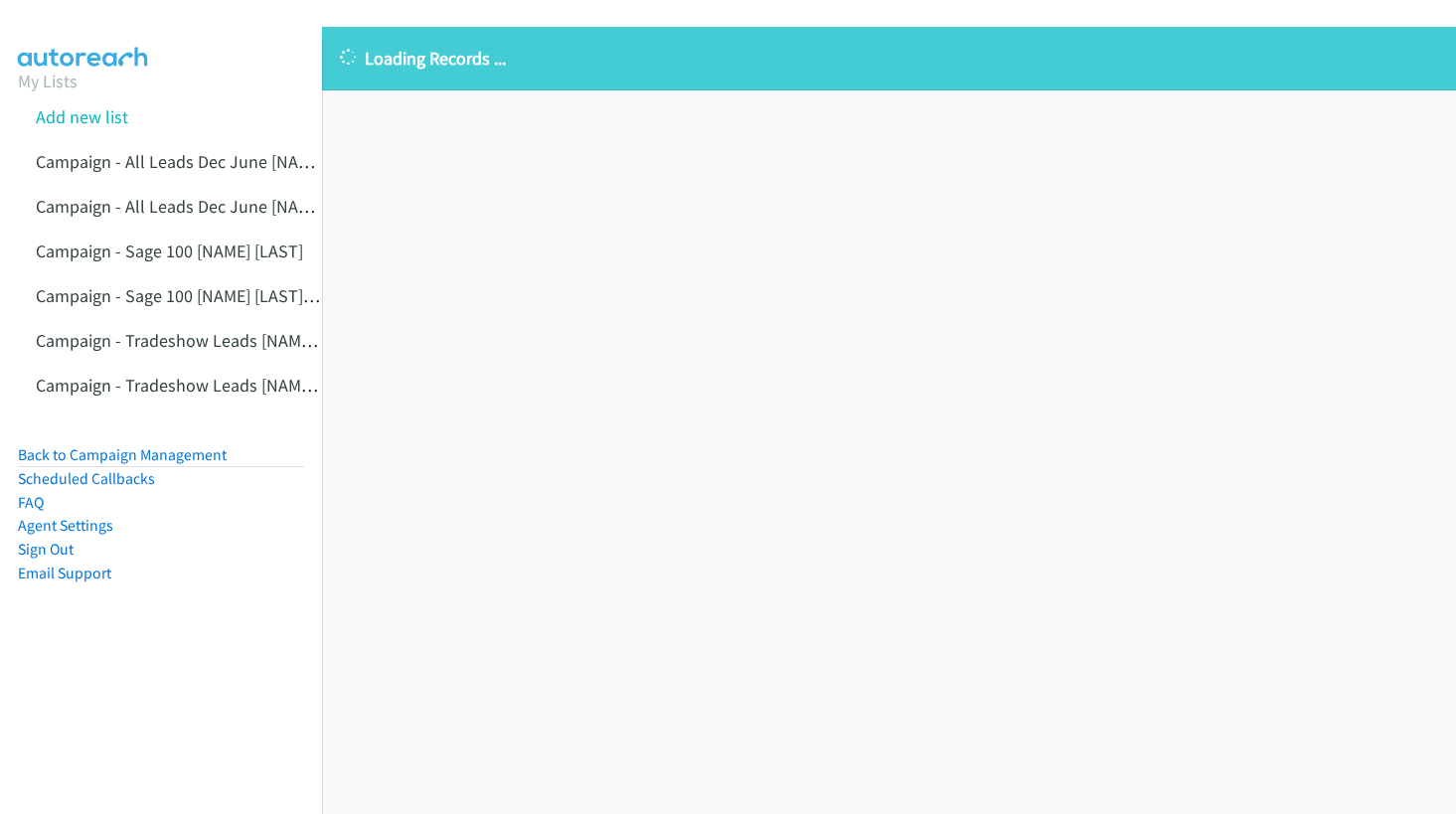 scroll, scrollTop: 0, scrollLeft: 0, axis: both 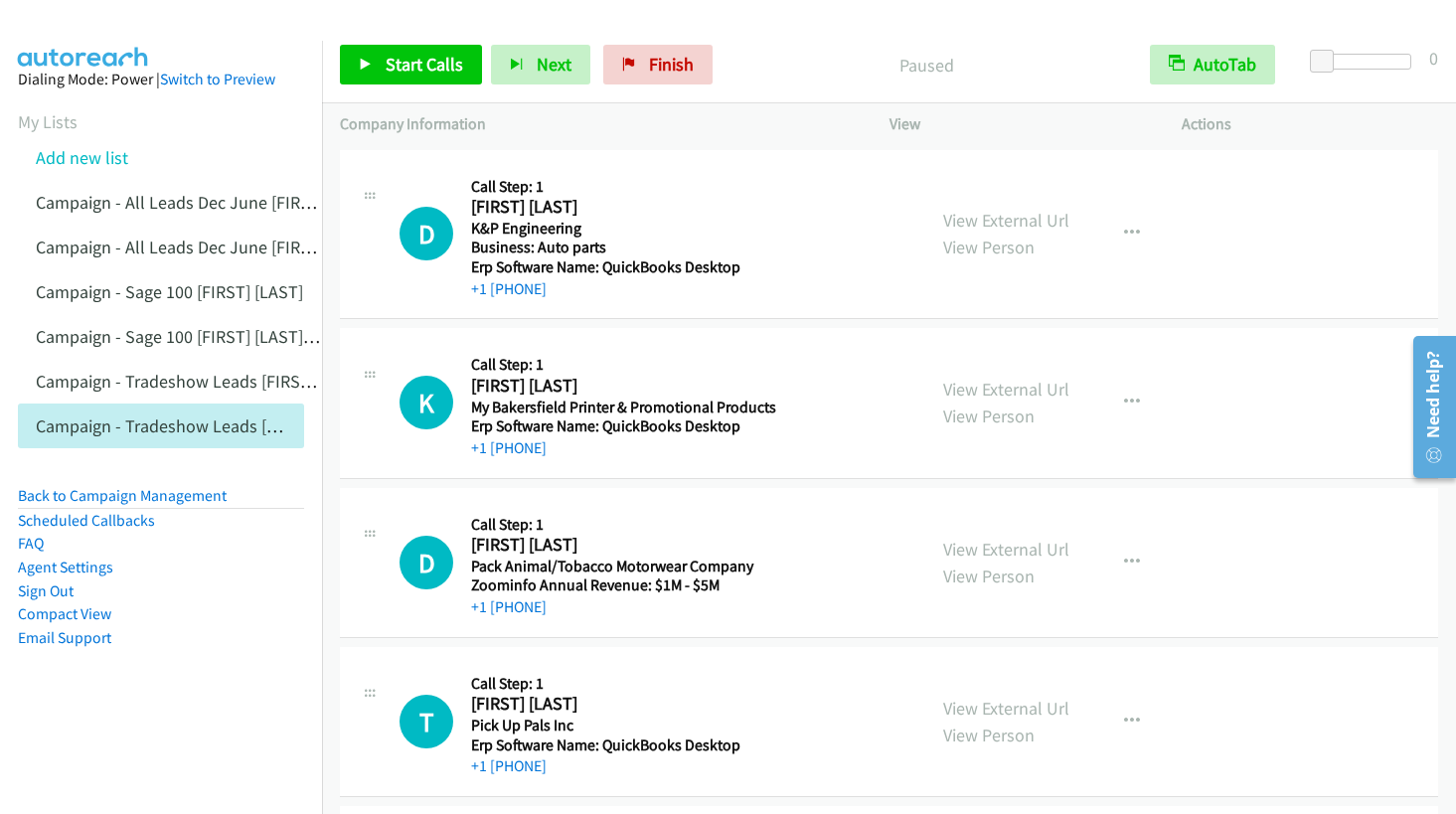 drag, startPoint x: 451, startPoint y: 368, endPoint x: 462, endPoint y: 357, distance: 15.556349 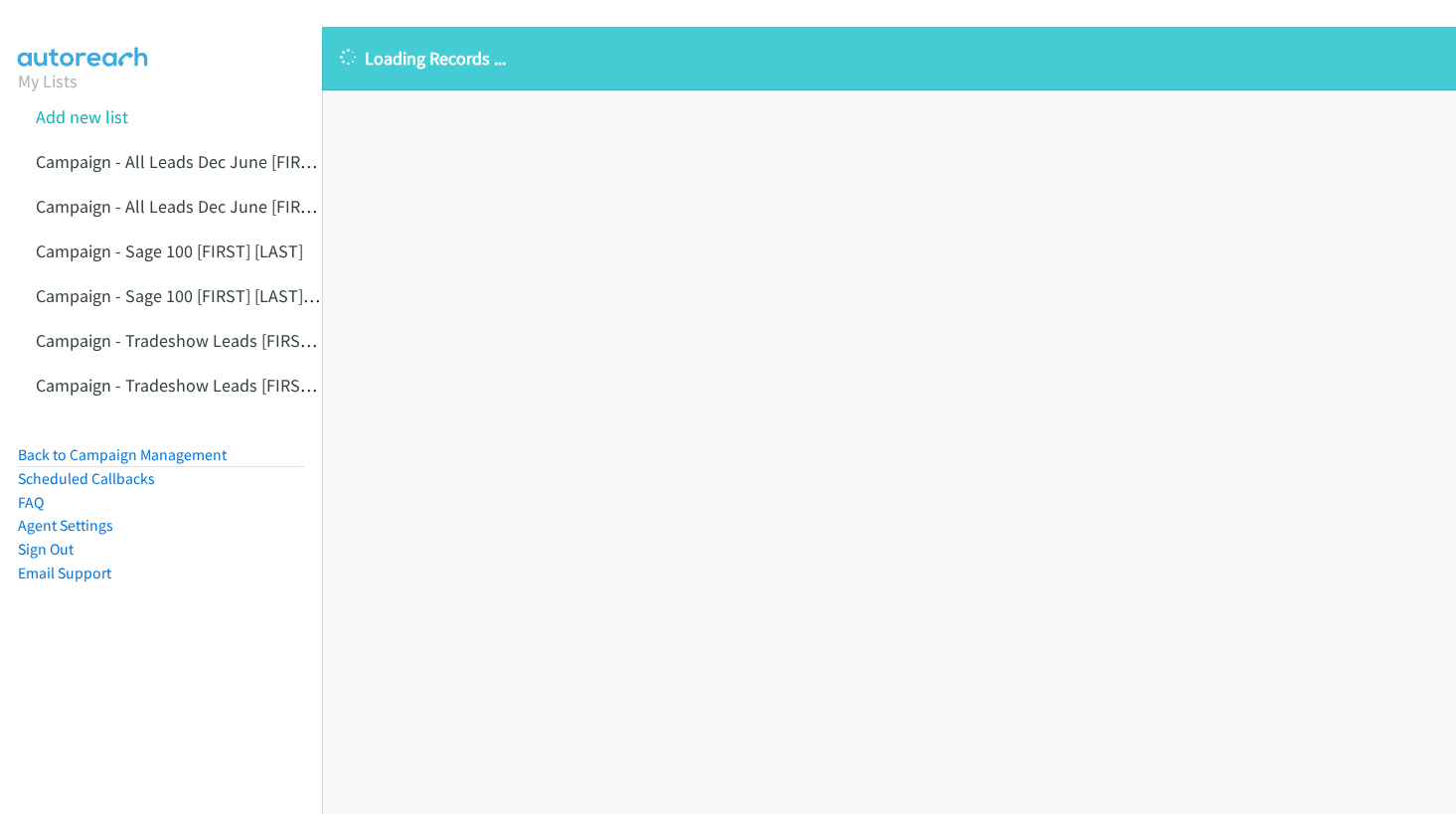 scroll, scrollTop: 0, scrollLeft: 0, axis: both 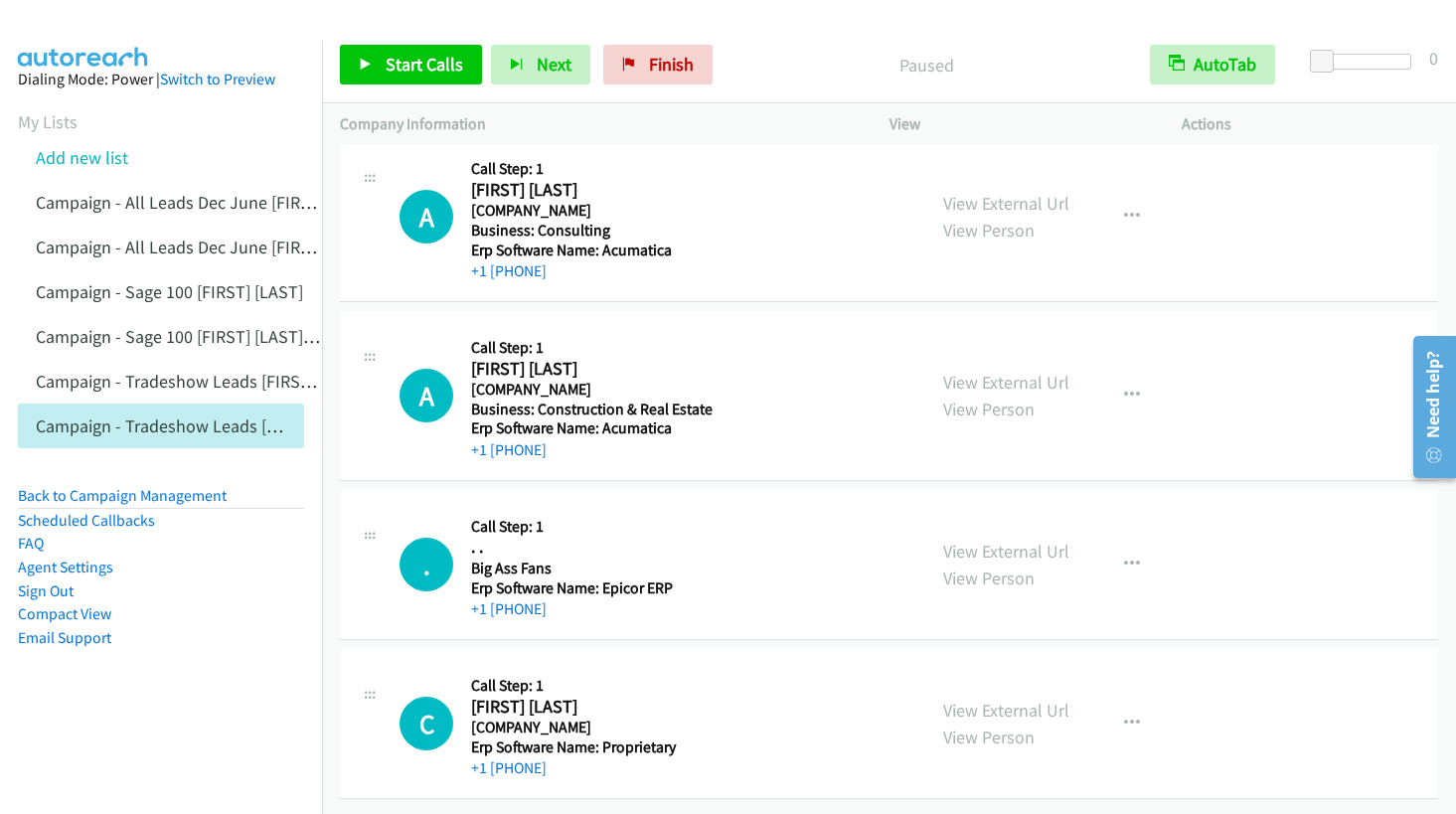drag, startPoint x: 782, startPoint y: 469, endPoint x: 773, endPoint y: 463, distance: 10.816654 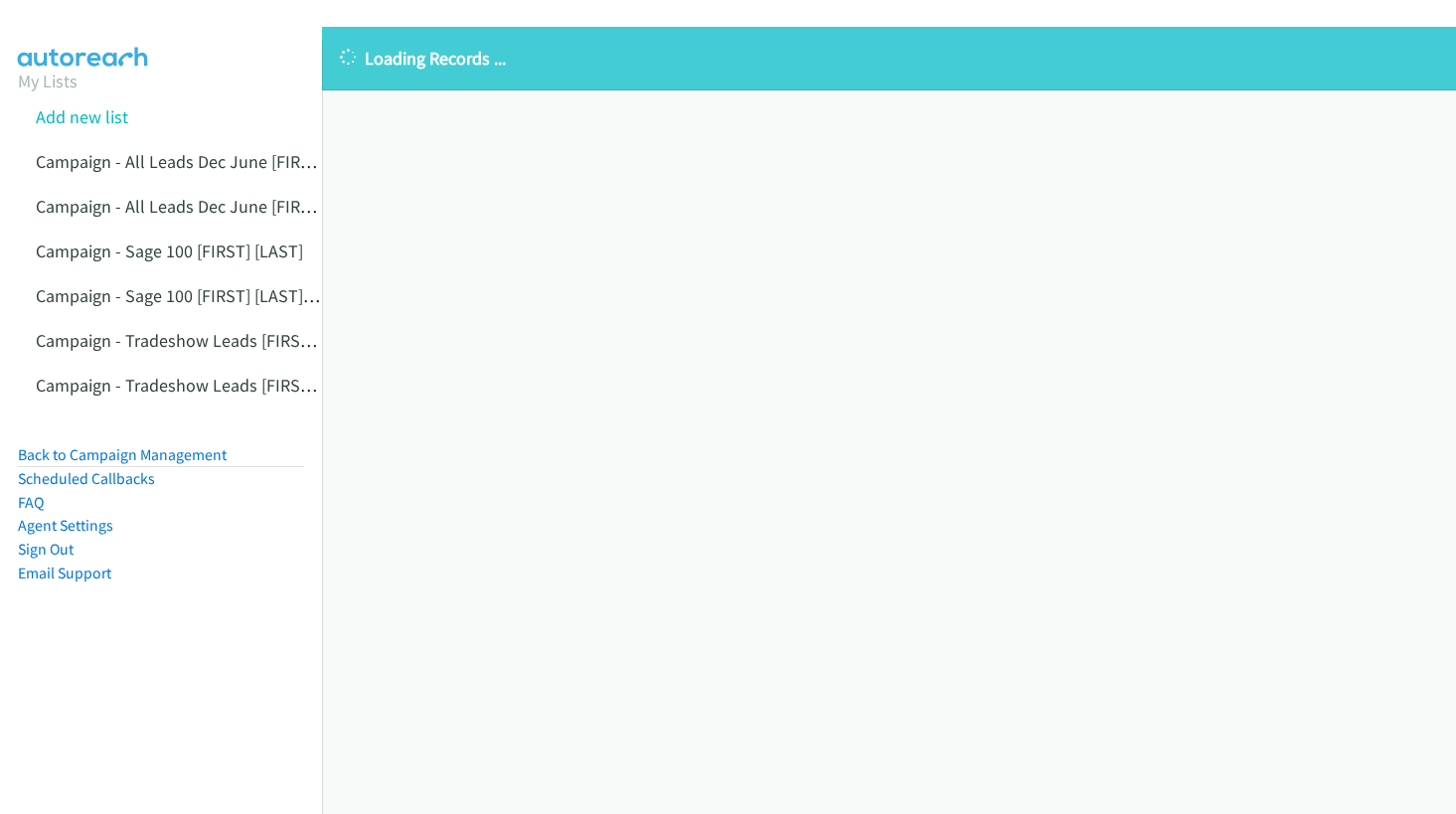 scroll, scrollTop: 0, scrollLeft: 0, axis: both 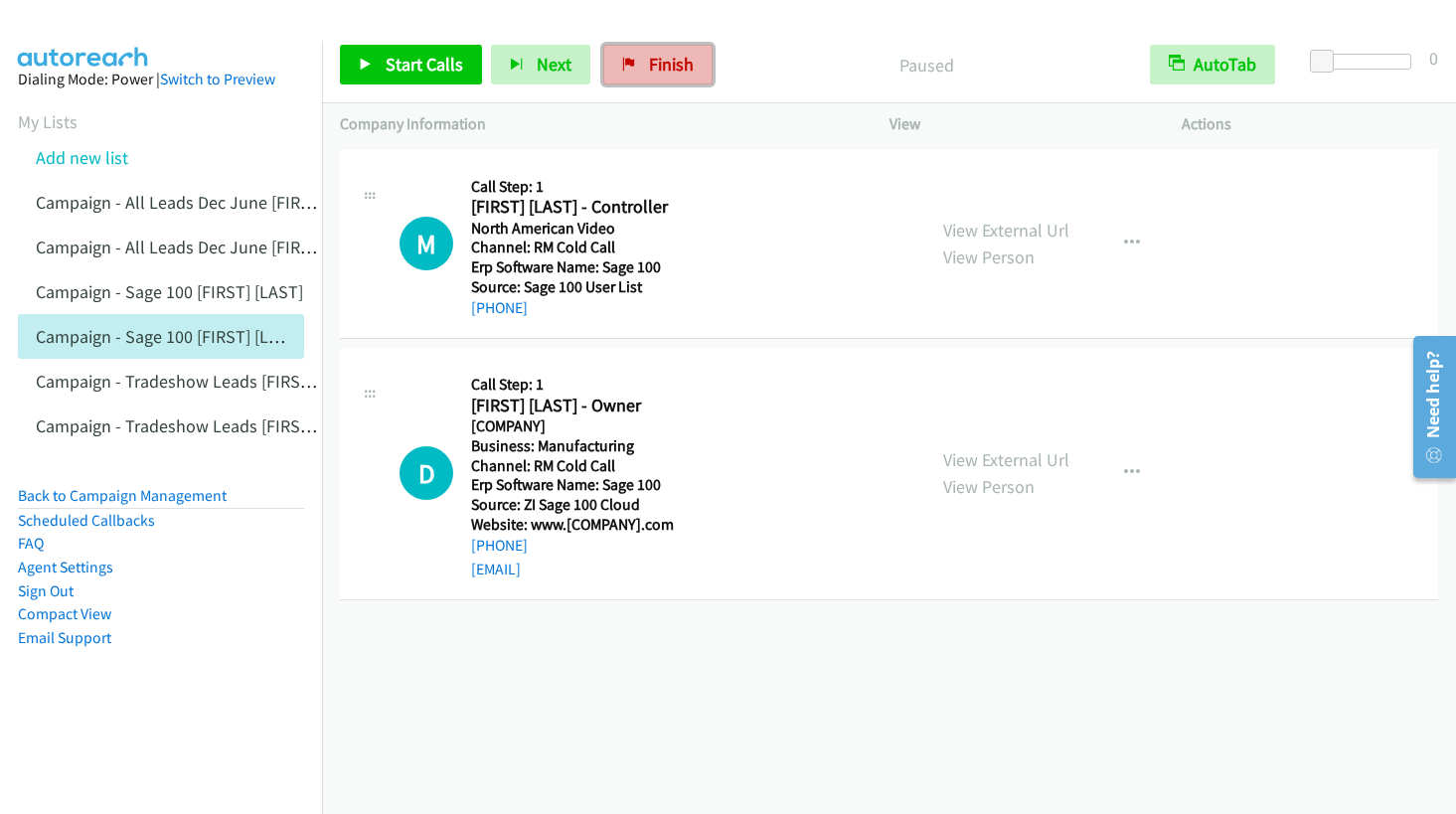 click on "Finish" at bounding box center [658, 65] 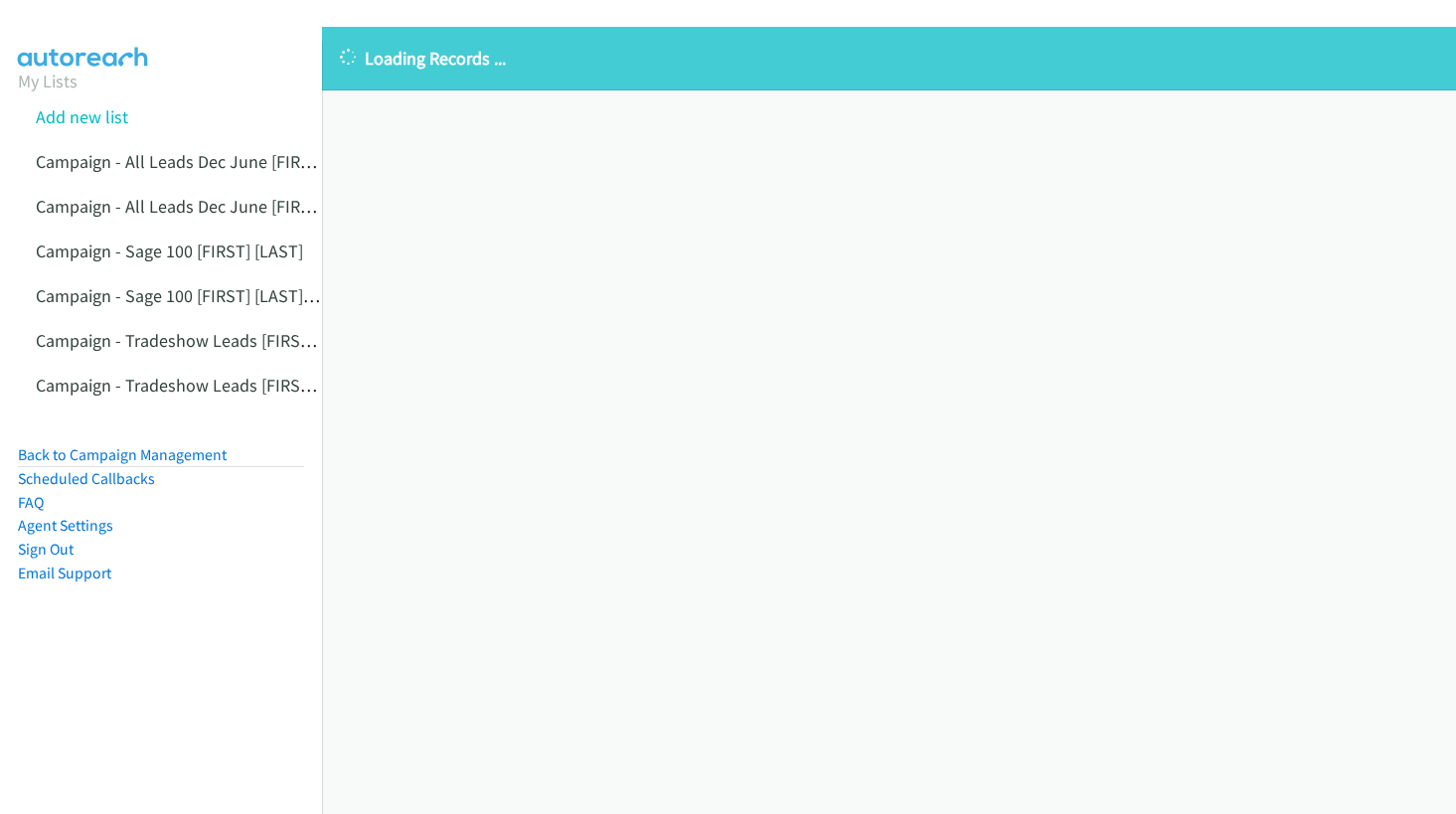 scroll, scrollTop: 0, scrollLeft: 0, axis: both 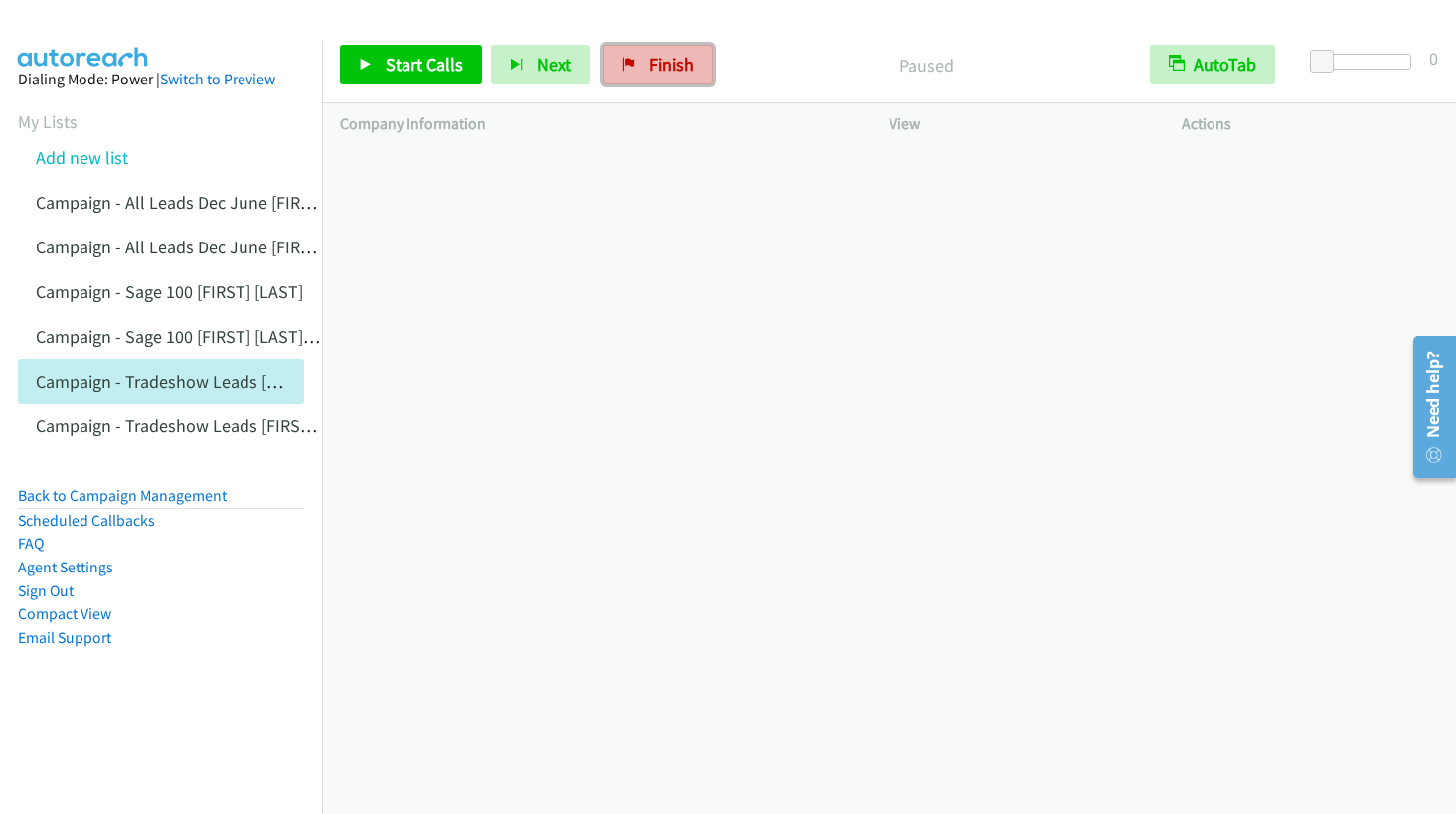 click on "Finish" at bounding box center (671, 64) 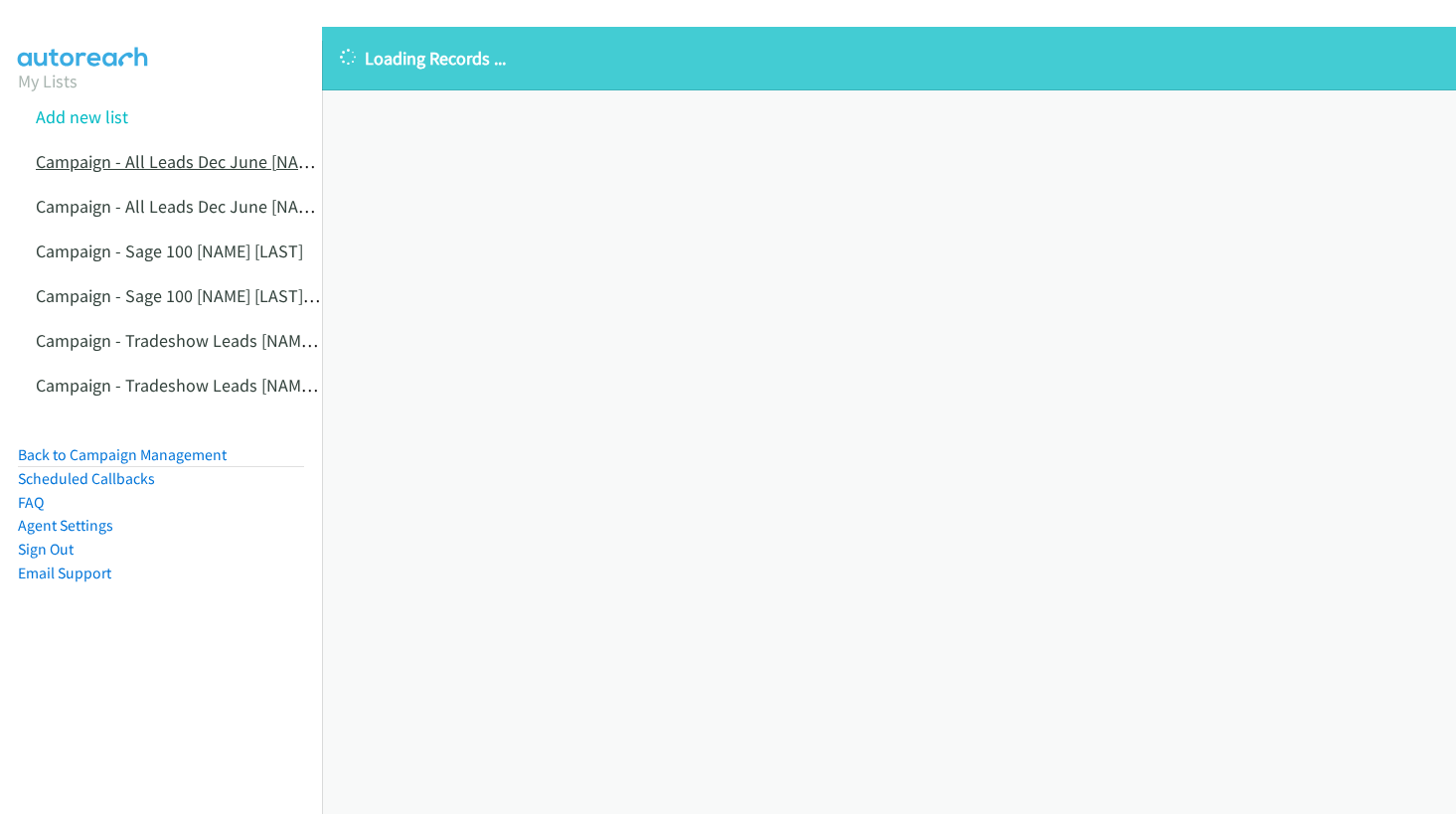 scroll, scrollTop: 0, scrollLeft: 0, axis: both 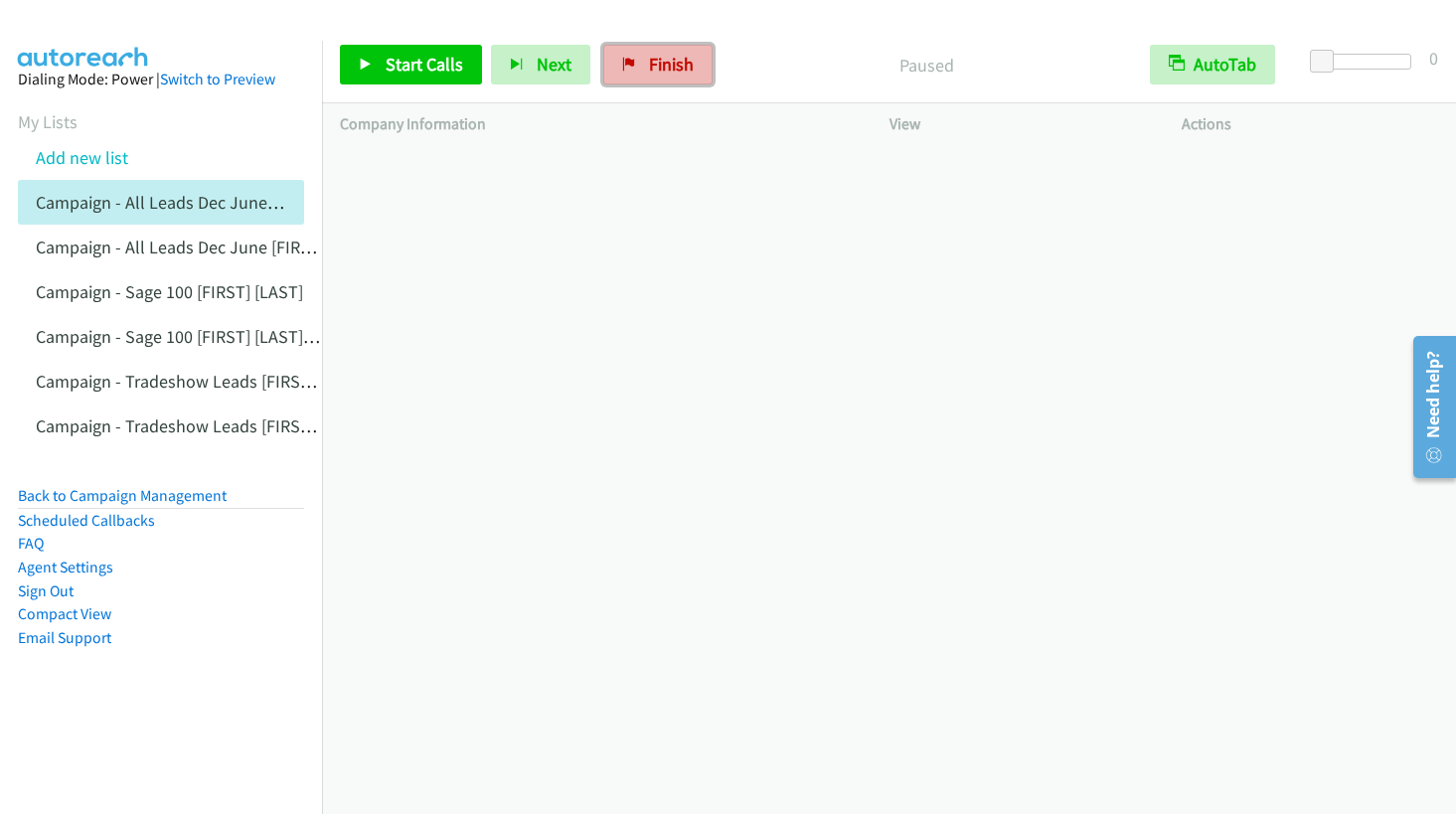 click on "Finish" at bounding box center (671, 64) 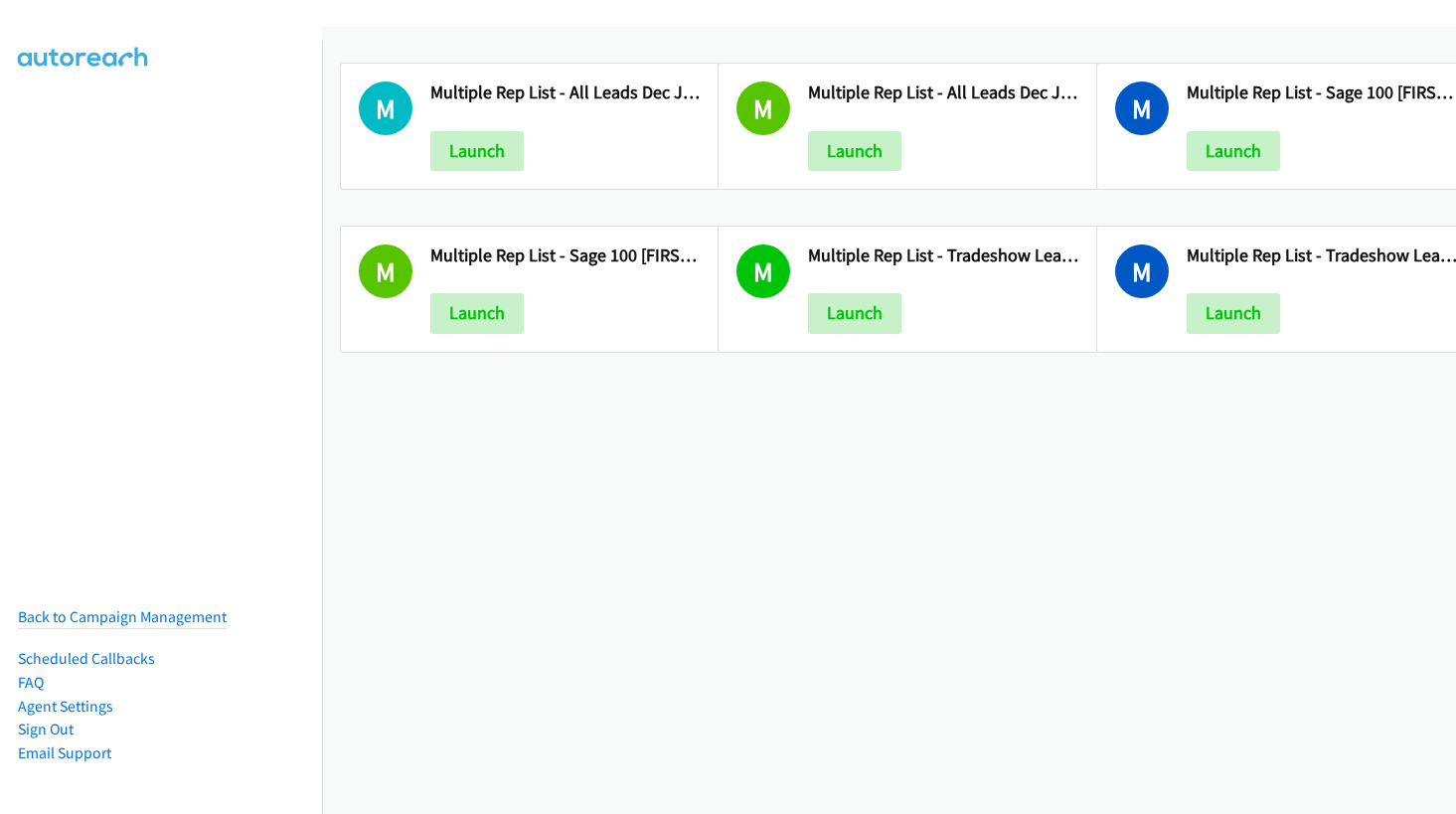 scroll, scrollTop: 0, scrollLeft: 0, axis: both 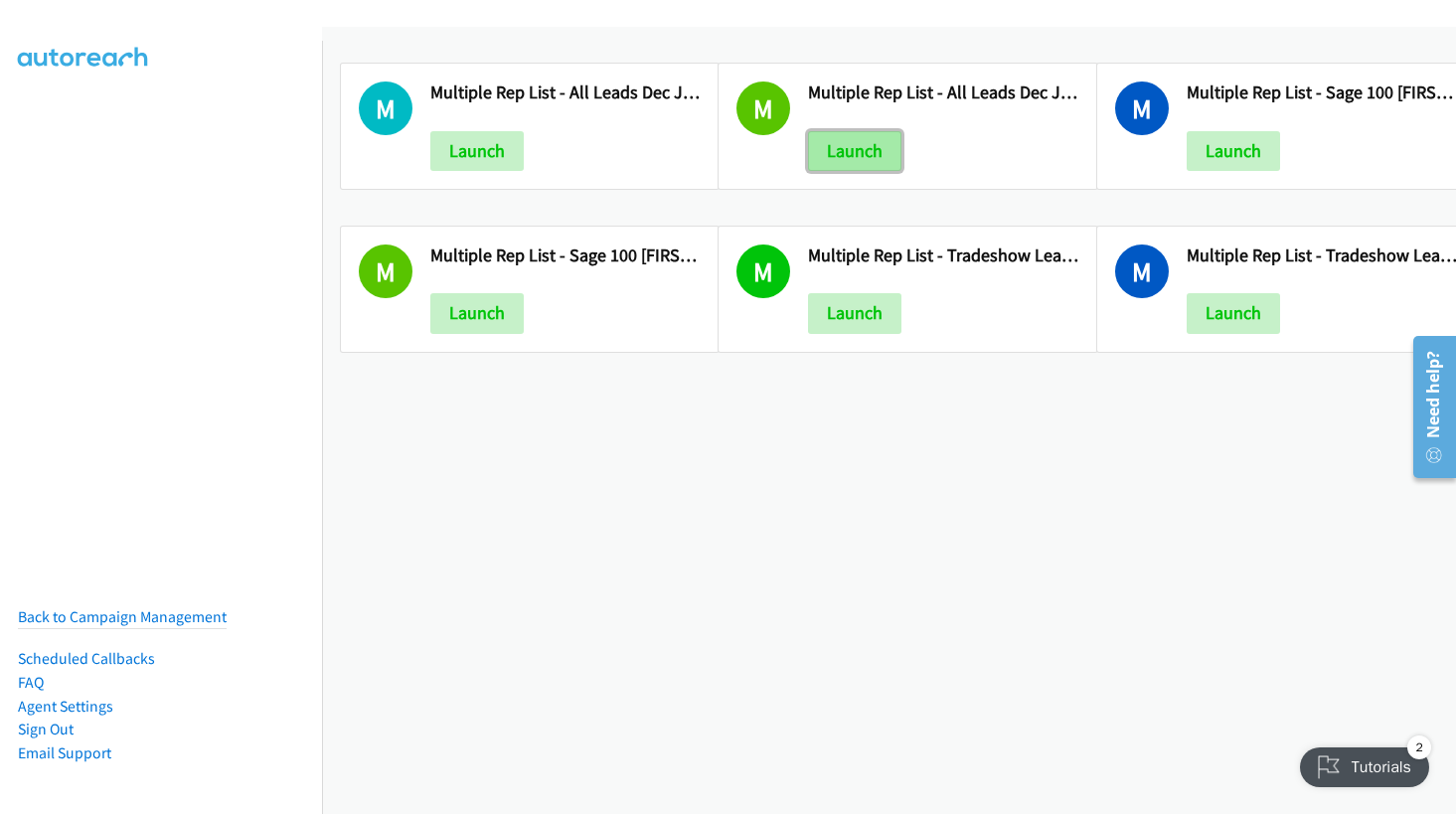click on "Launch" at bounding box center (855, 151) 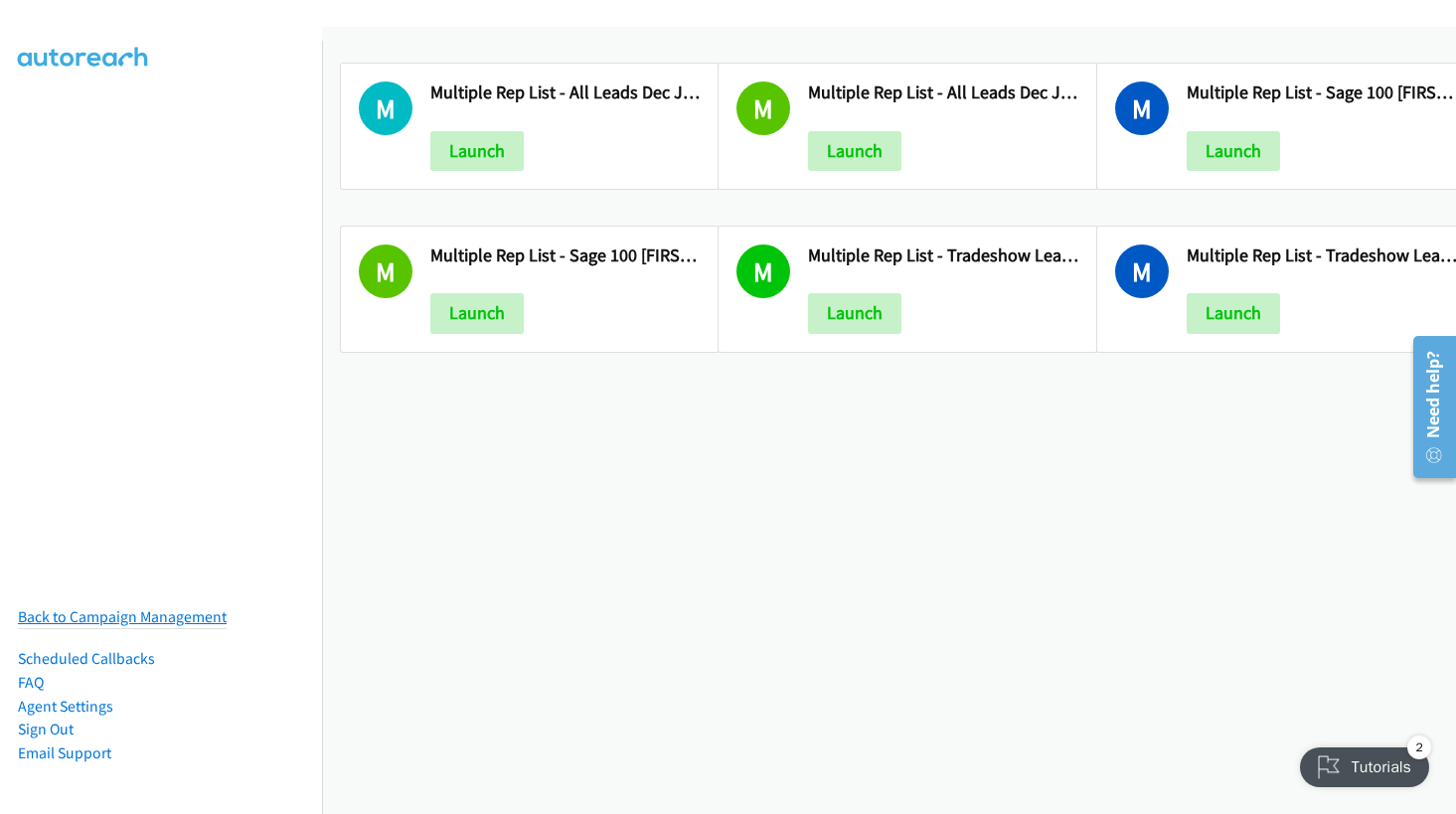 click on "Back to Campaign Management" at bounding box center [122, 616] 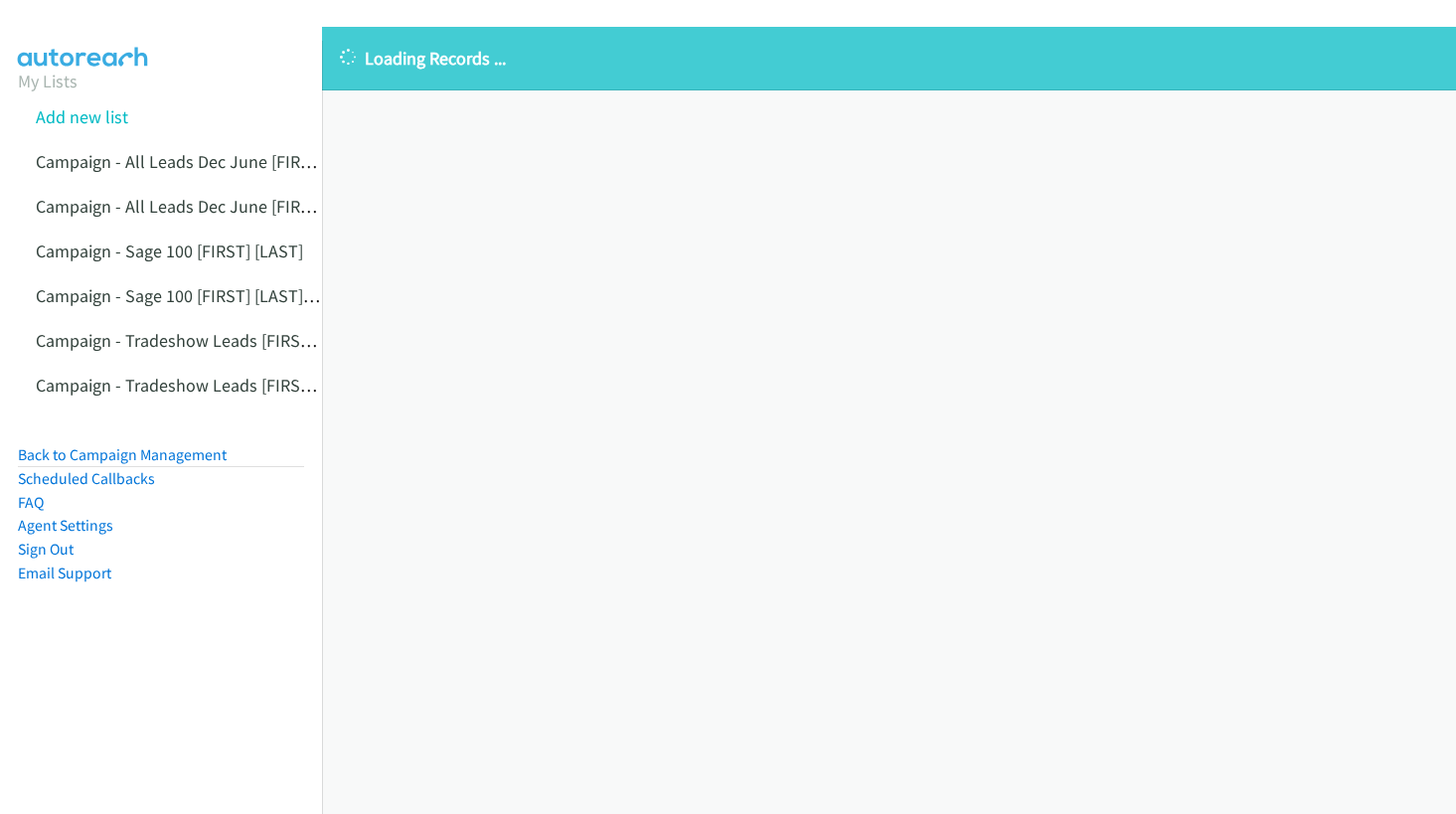 scroll, scrollTop: 0, scrollLeft: 0, axis: both 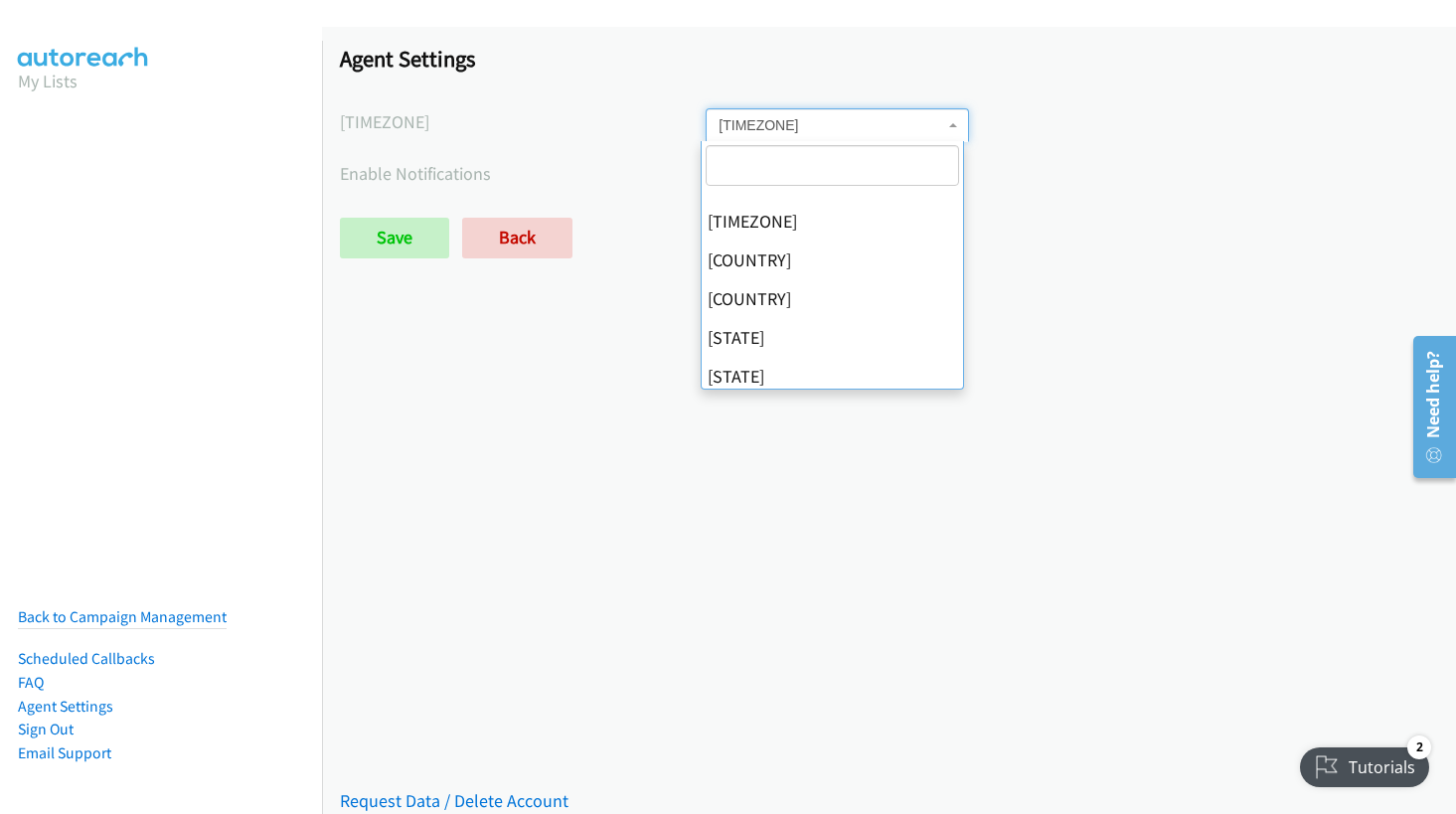 click on "Pacific Time (US & Canada)" at bounding box center (831, 125) 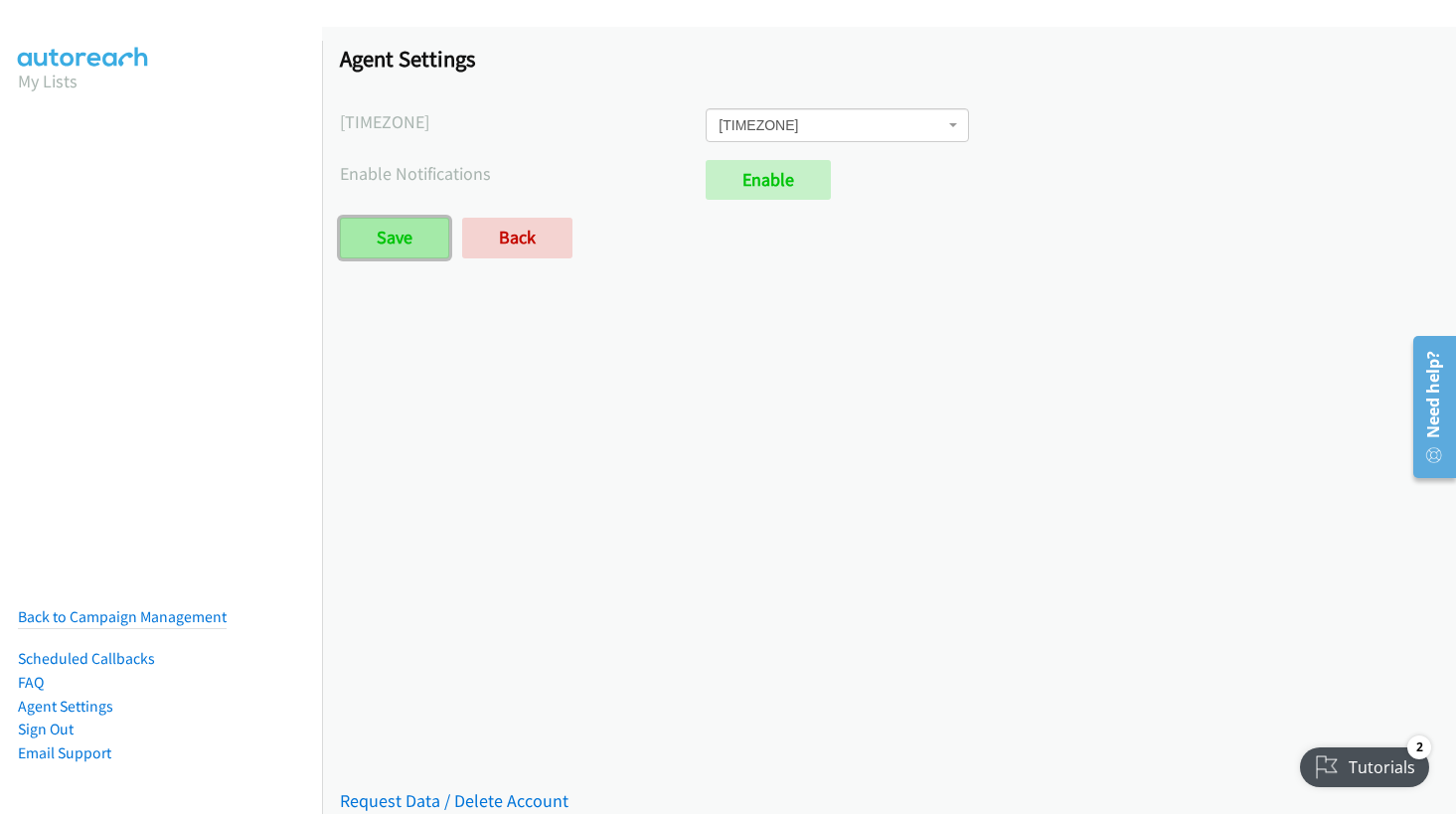 drag, startPoint x: 390, startPoint y: 245, endPoint x: 421, endPoint y: 249, distance: 31.257 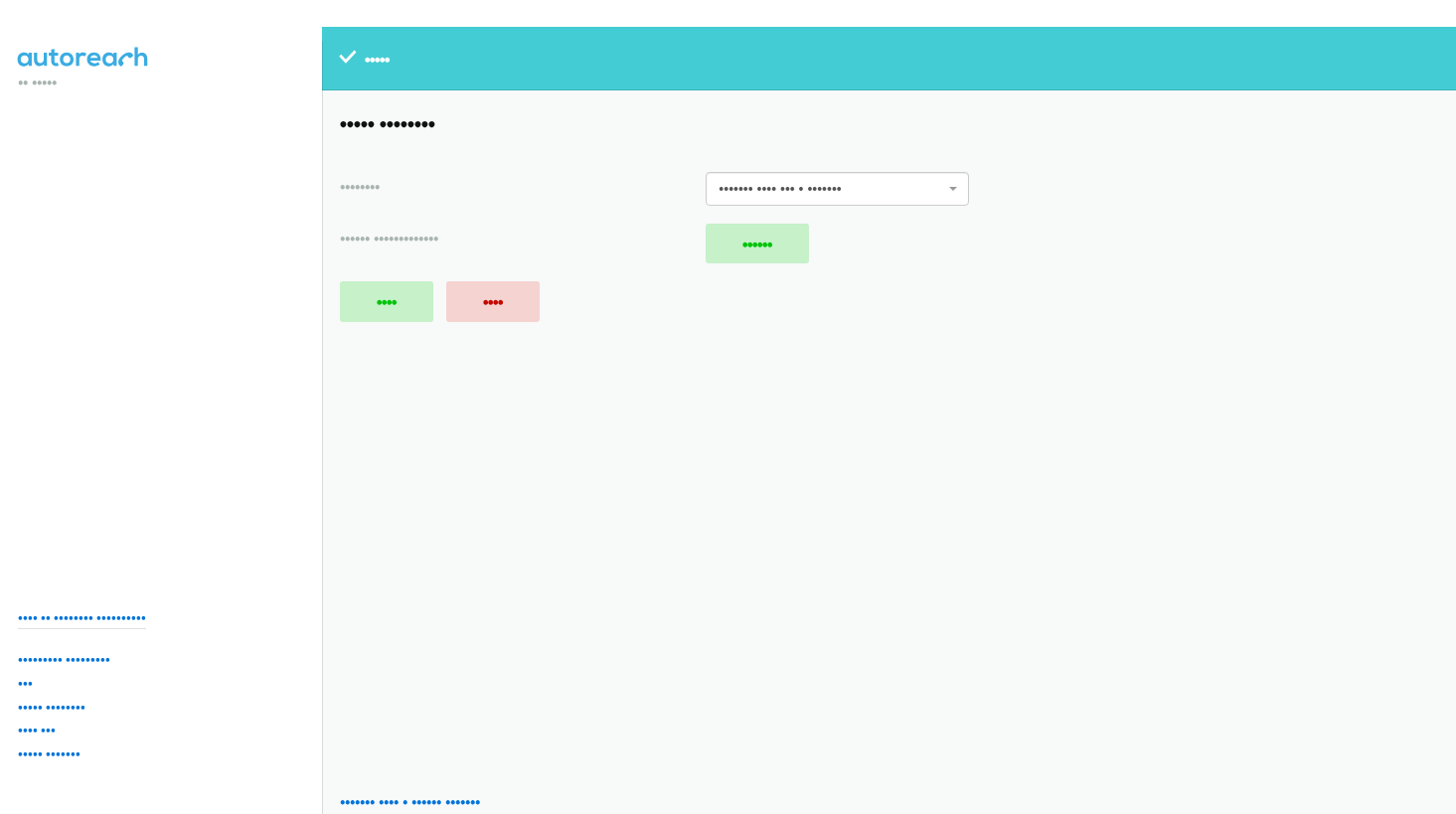 scroll, scrollTop: 0, scrollLeft: 0, axis: both 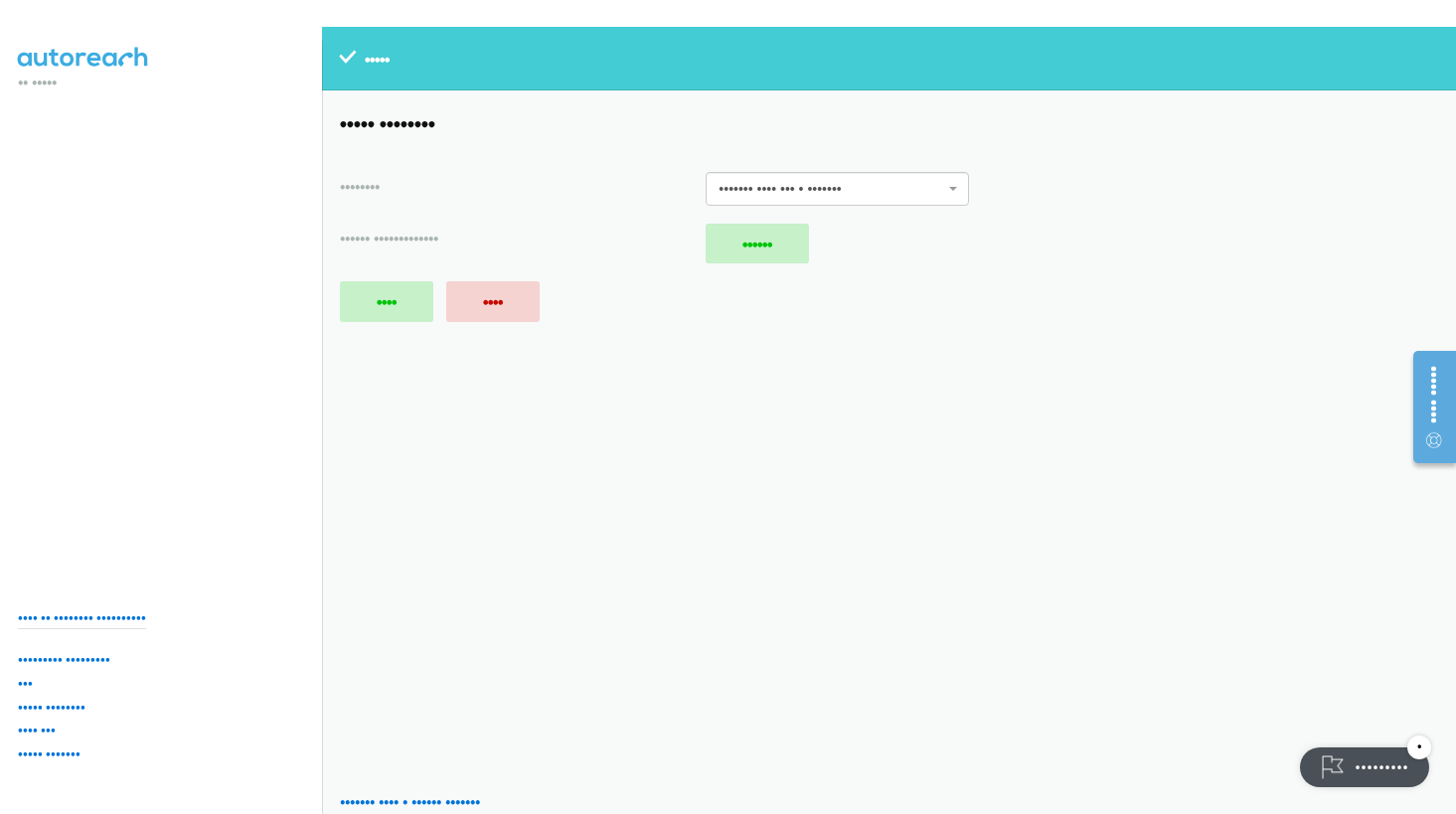 click on "Saved
Saved
Placeholder
Agent Settings
Timezone
International Date Line West
American Samoa
Midway Island
Hawaii
Alaska
Pacific Time (US & Canada)
Tijuana
Arizona
Mazatlan
Mountain Time (US & Canada)
Central America
Central Time (US & Canada)
Chihuahua
Guadalajara
Mexico City
Monterrey
Saskatchewan
Bogota
Eastern Time (US & Canada)
Indiana (East)
Lima
Quito
Atlantic Time (Canada)
Caracas
Georgetown
La Paz
Puerto Rico
Santiago
Newfoundland
Brasilia
Buenos Aires
Montevideo
Mid-Atlantic
Azores
Cape Verde Is.
Casablanca
Dublin
Edinburgh
Lisbon
London
Monrovia
UTC
Amsterdam
Belgrade
Berlin
Bern
Bratislava
Brussels
Budapest
Copenhagen
Ljubljana
Madrid
Paris
Prague
Rome
Sarajevo
Skopje
Stockholm
Vienna
Warsaw
West Central Africa
Zagreb
Zurich
Athens
Bucharest
Cairo
Harare
Helsinki
Jerusalem
Kaliningrad
Pretoria
Riga
Sofia" at bounding box center [889, 420] 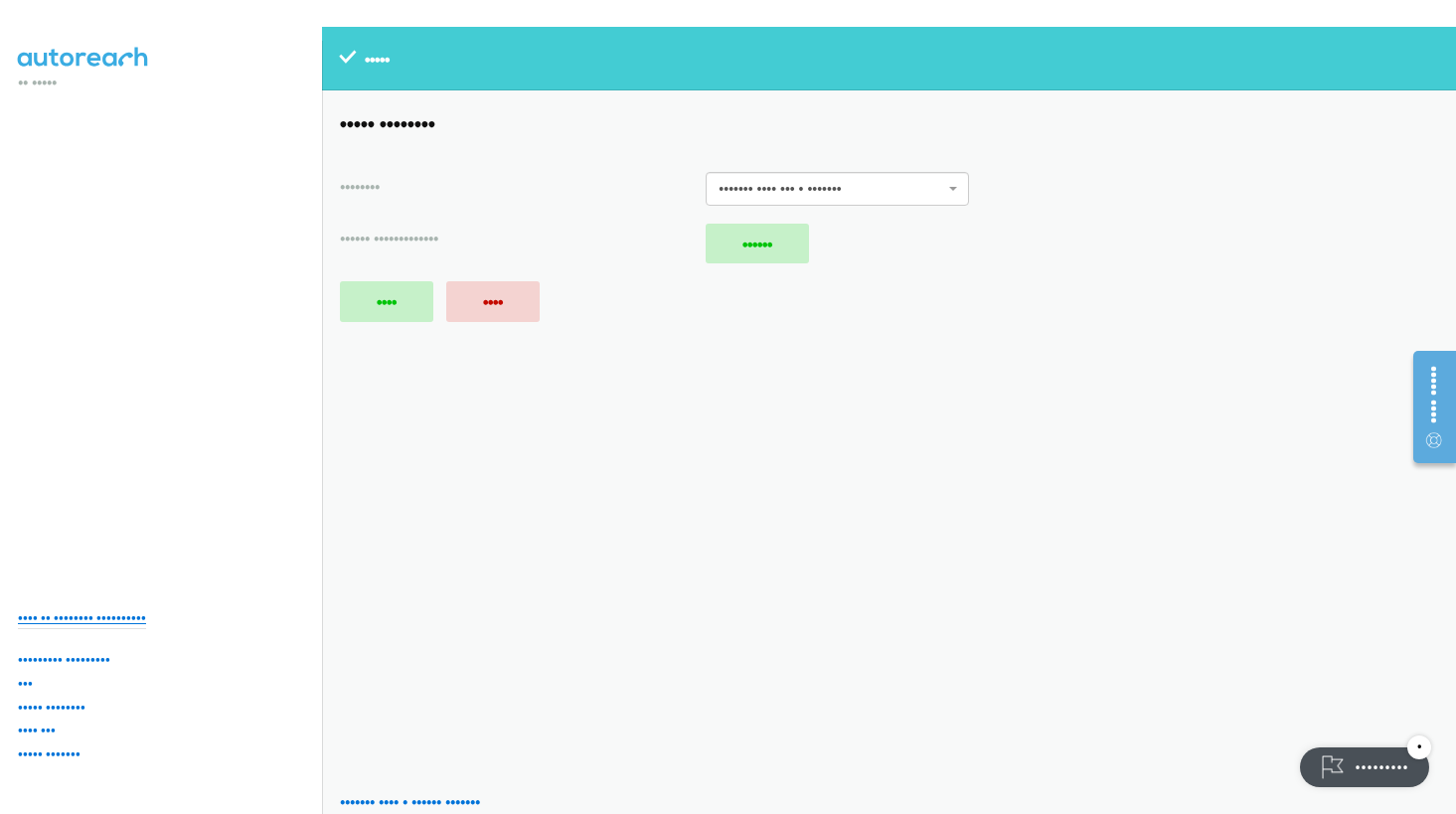 click on "Back to Campaign Management" at bounding box center (122, 616) 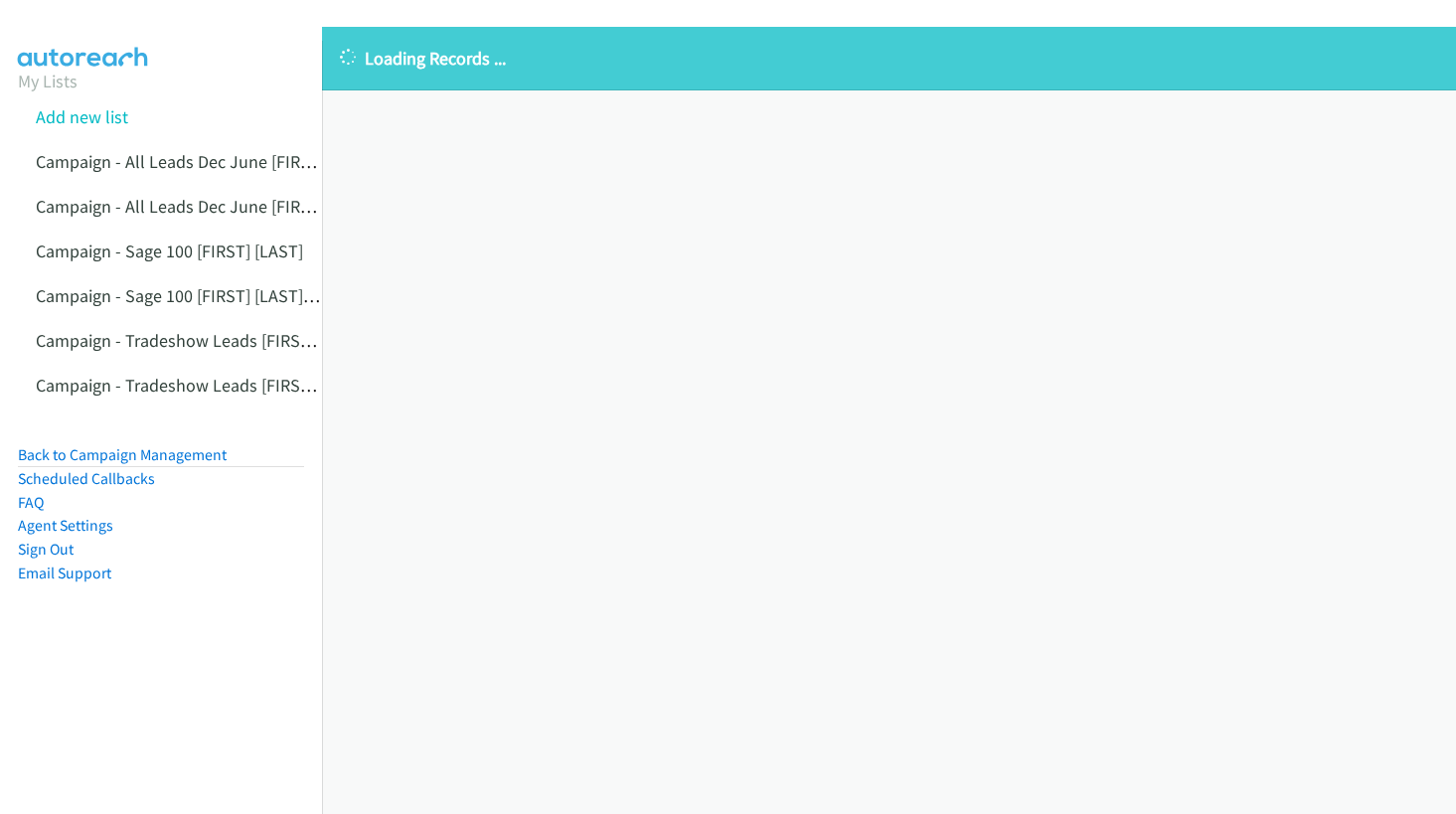 scroll, scrollTop: 0, scrollLeft: 0, axis: both 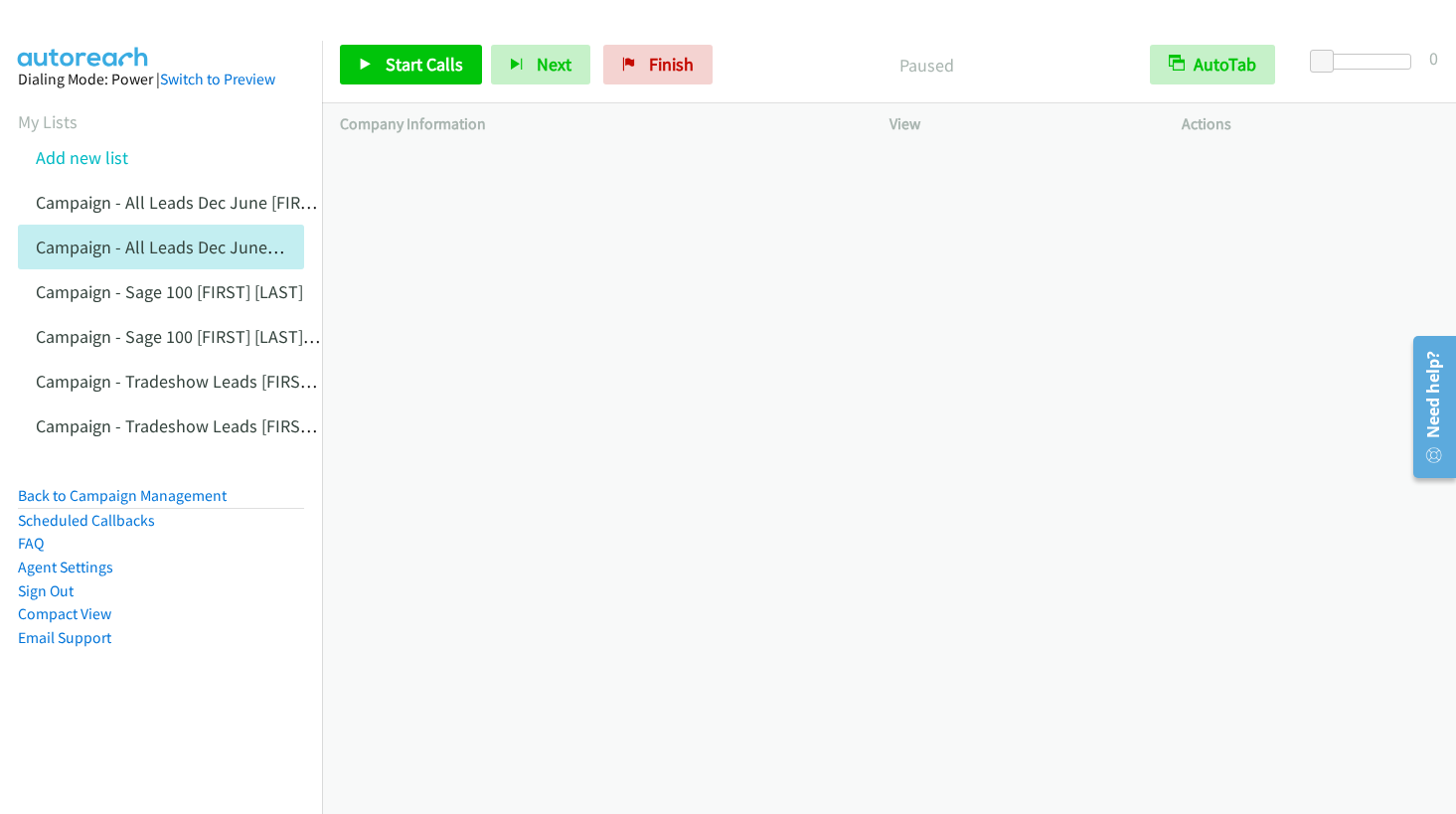 drag, startPoint x: 254, startPoint y: 283, endPoint x: 256, endPoint y: 271, distance: 12.165525 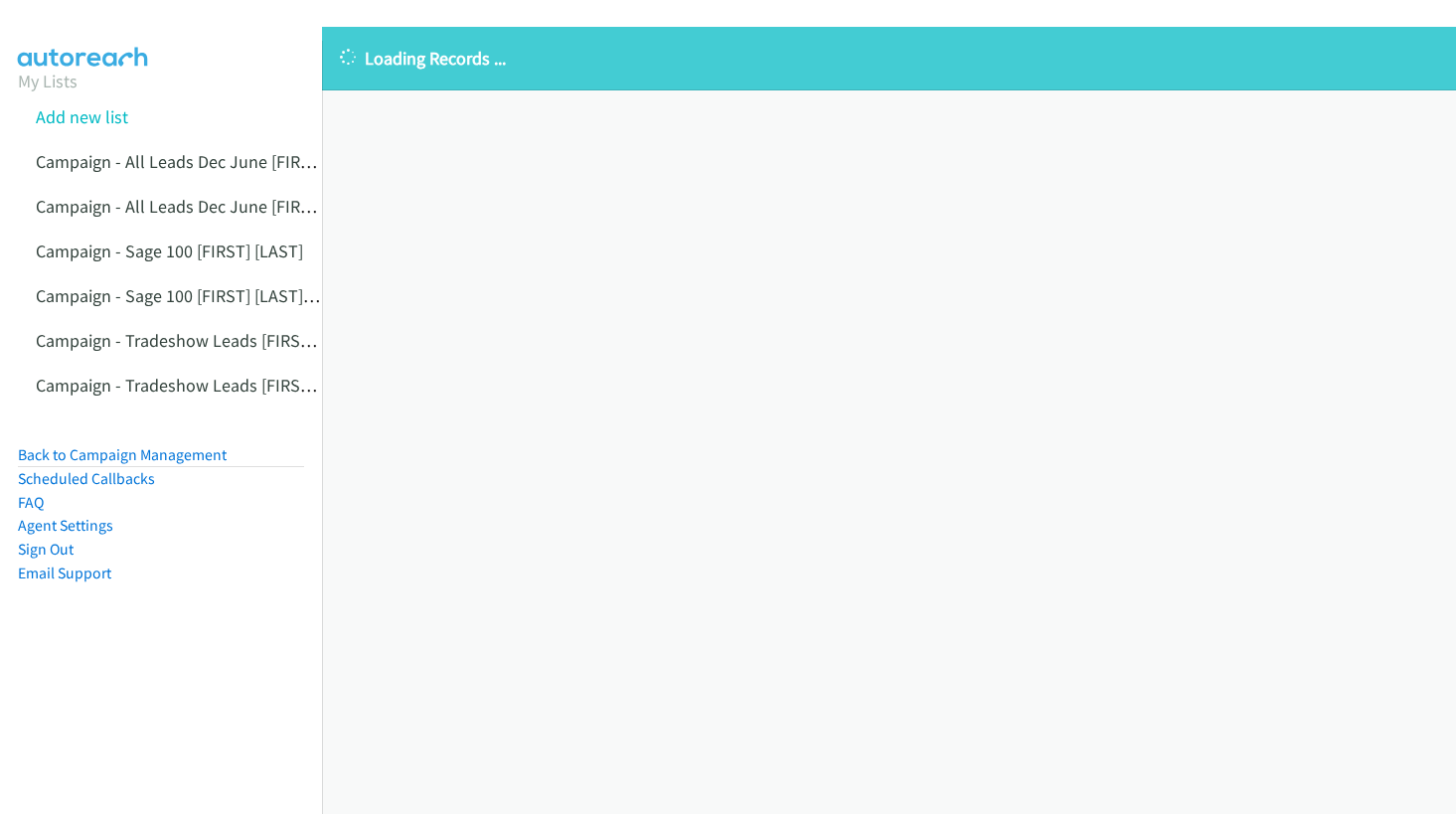 scroll, scrollTop: 0, scrollLeft: 0, axis: both 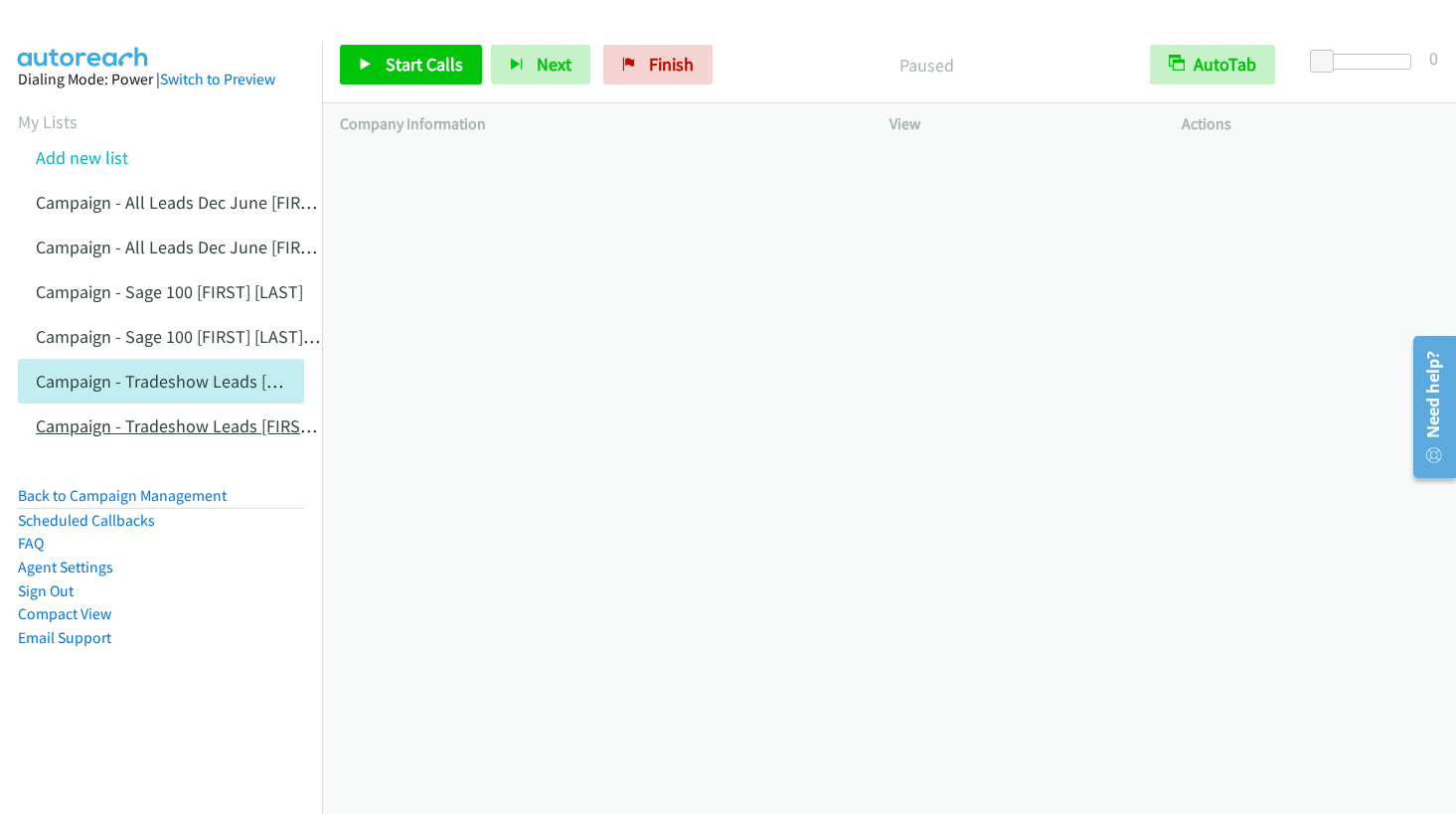 click on "Campaign - Tradeshow Leads   [NAME] [LAST]    Cloned" at bounding box center [231, 425] 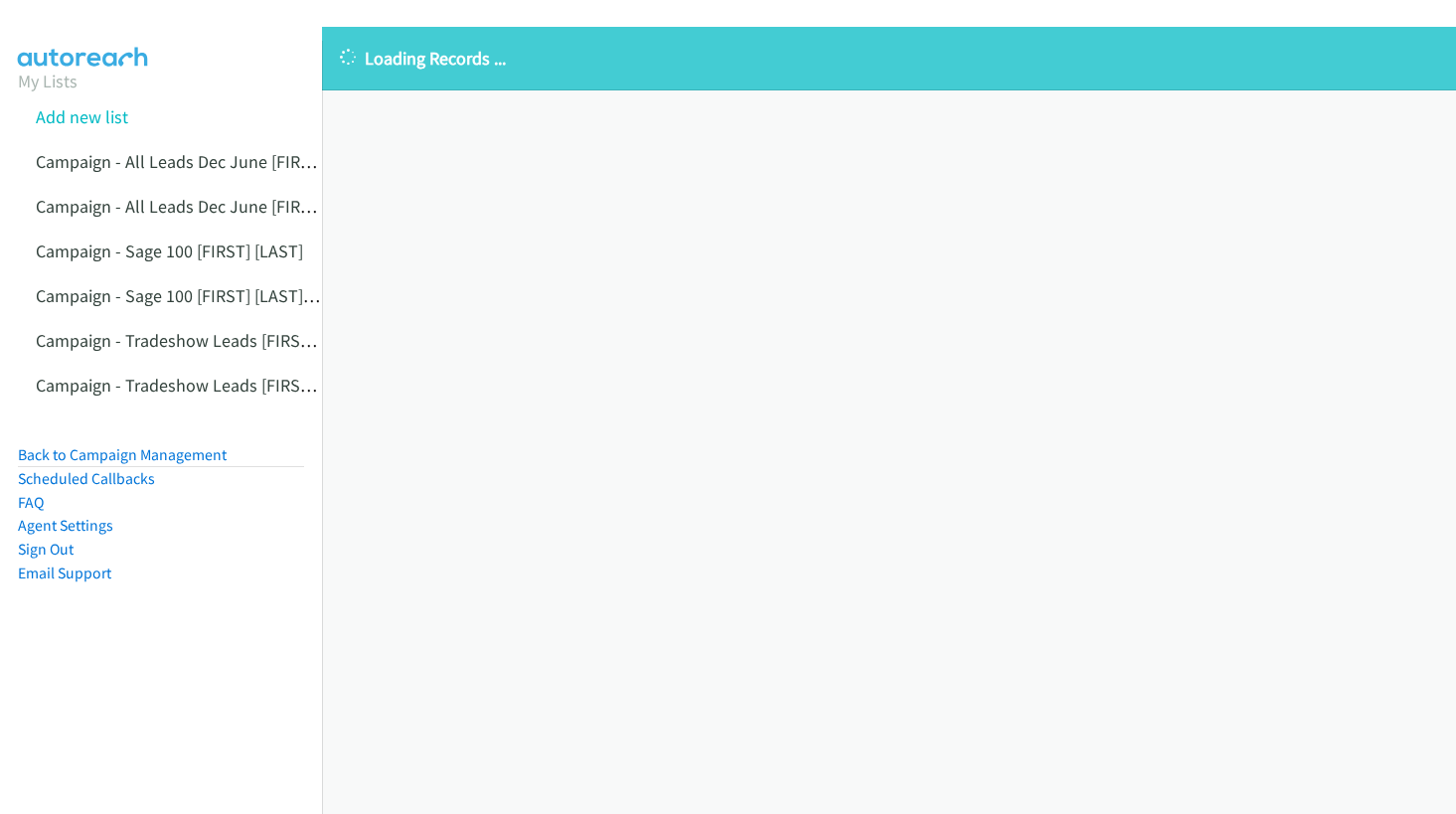 scroll, scrollTop: 0, scrollLeft: 0, axis: both 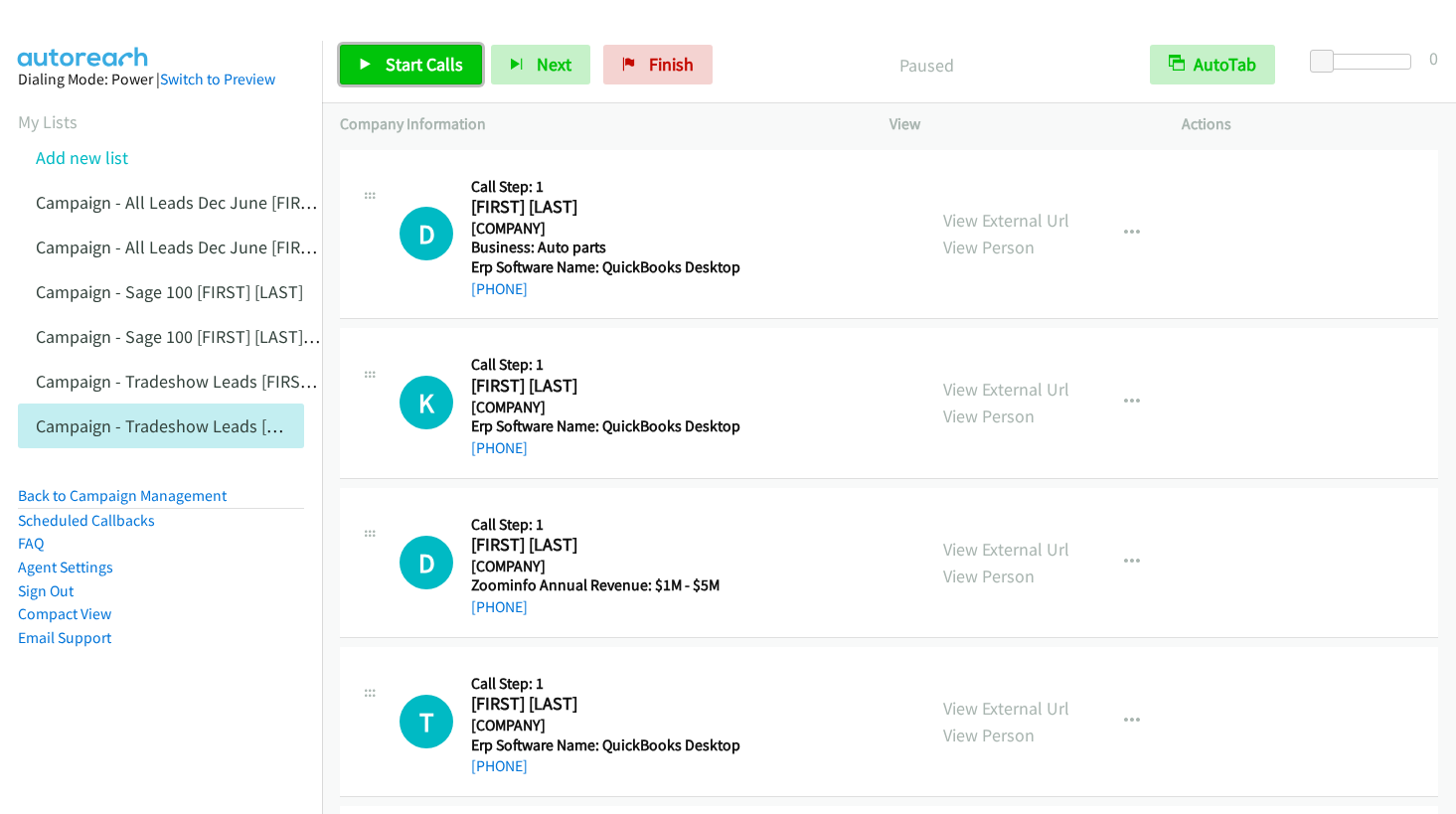 click on "Start Calls" at bounding box center [424, 64] 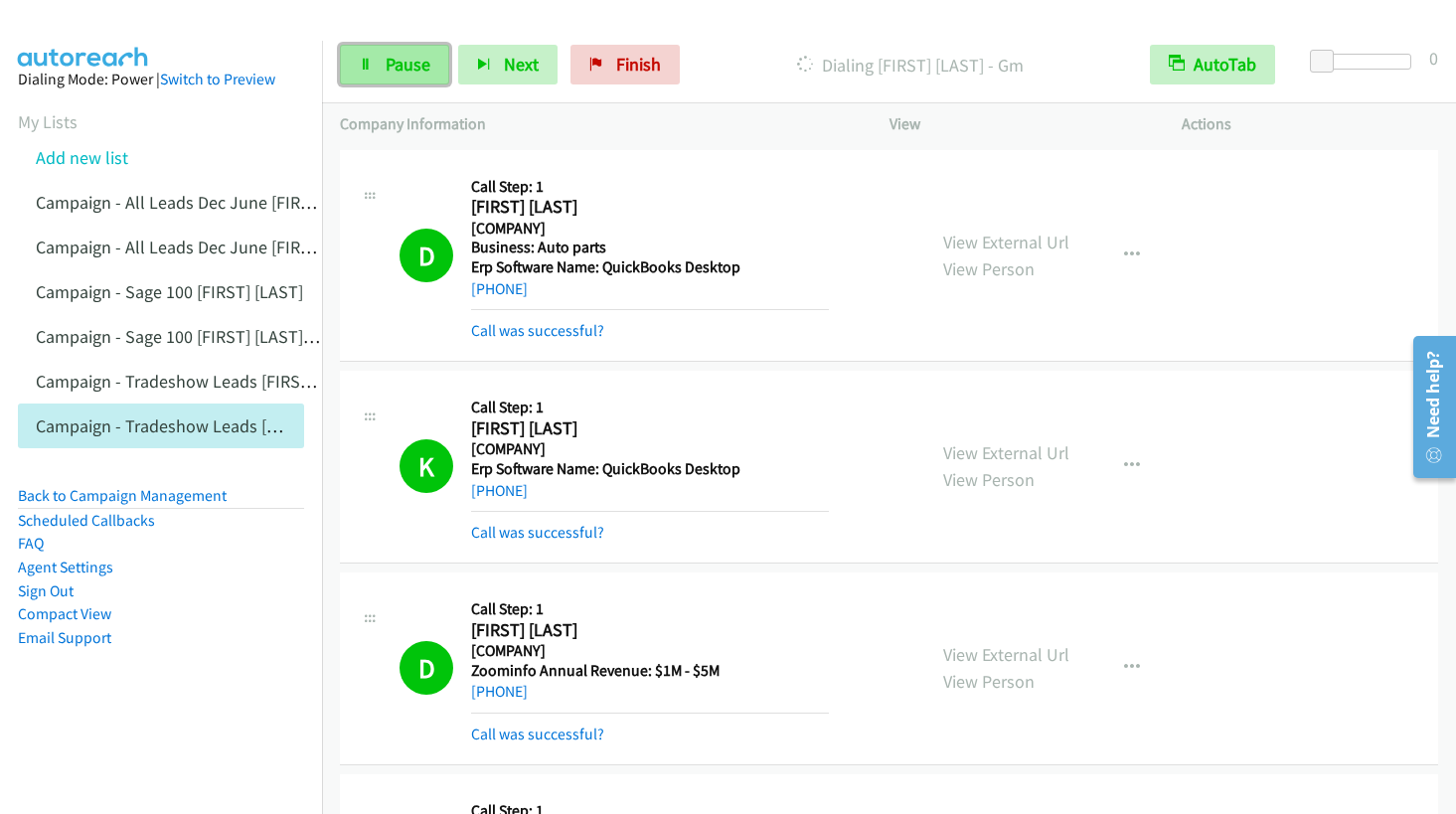 click on "Pause" at bounding box center [407, 64] 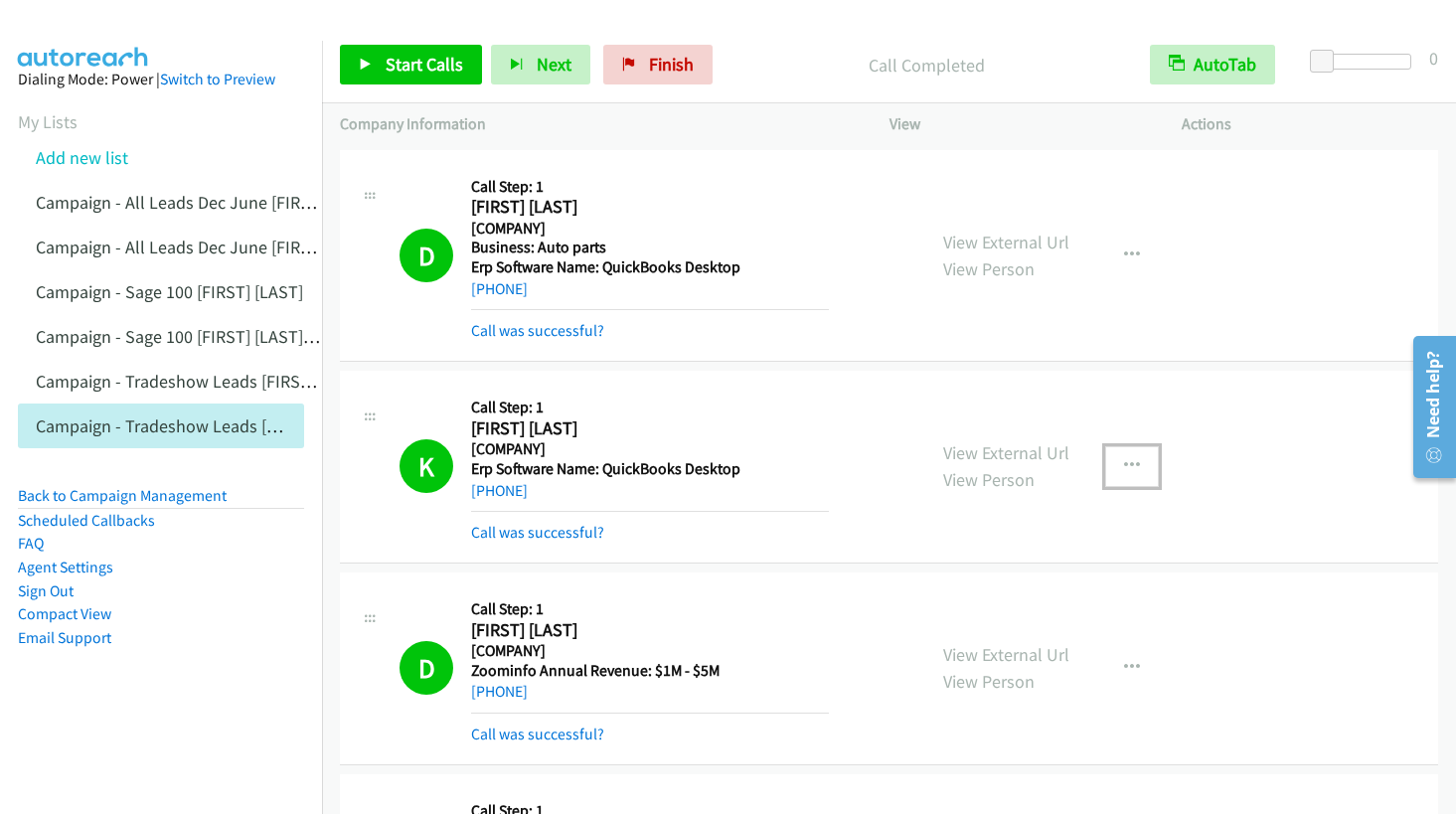 click at bounding box center (1132, 255) 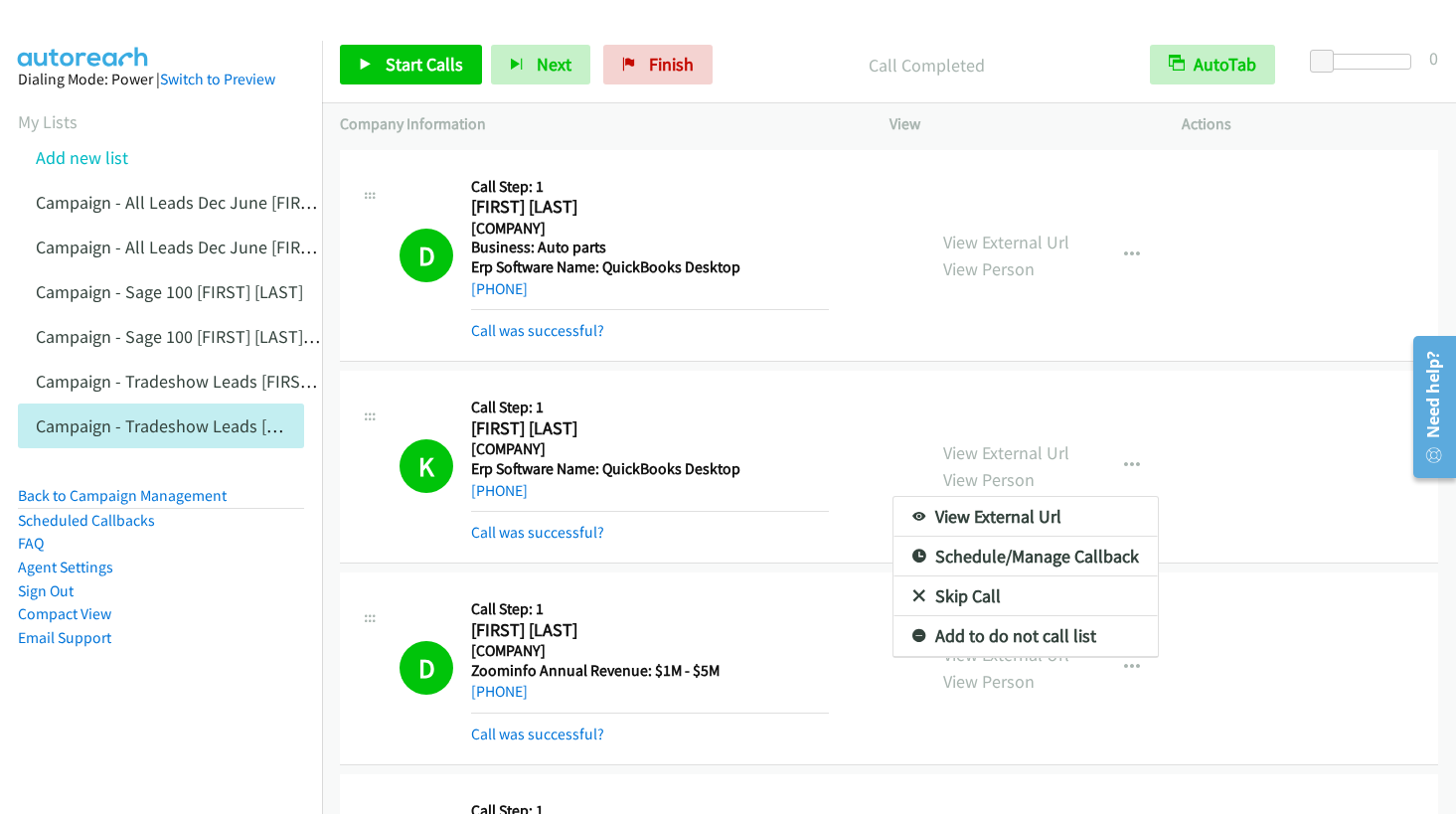 click at bounding box center [0, 0] 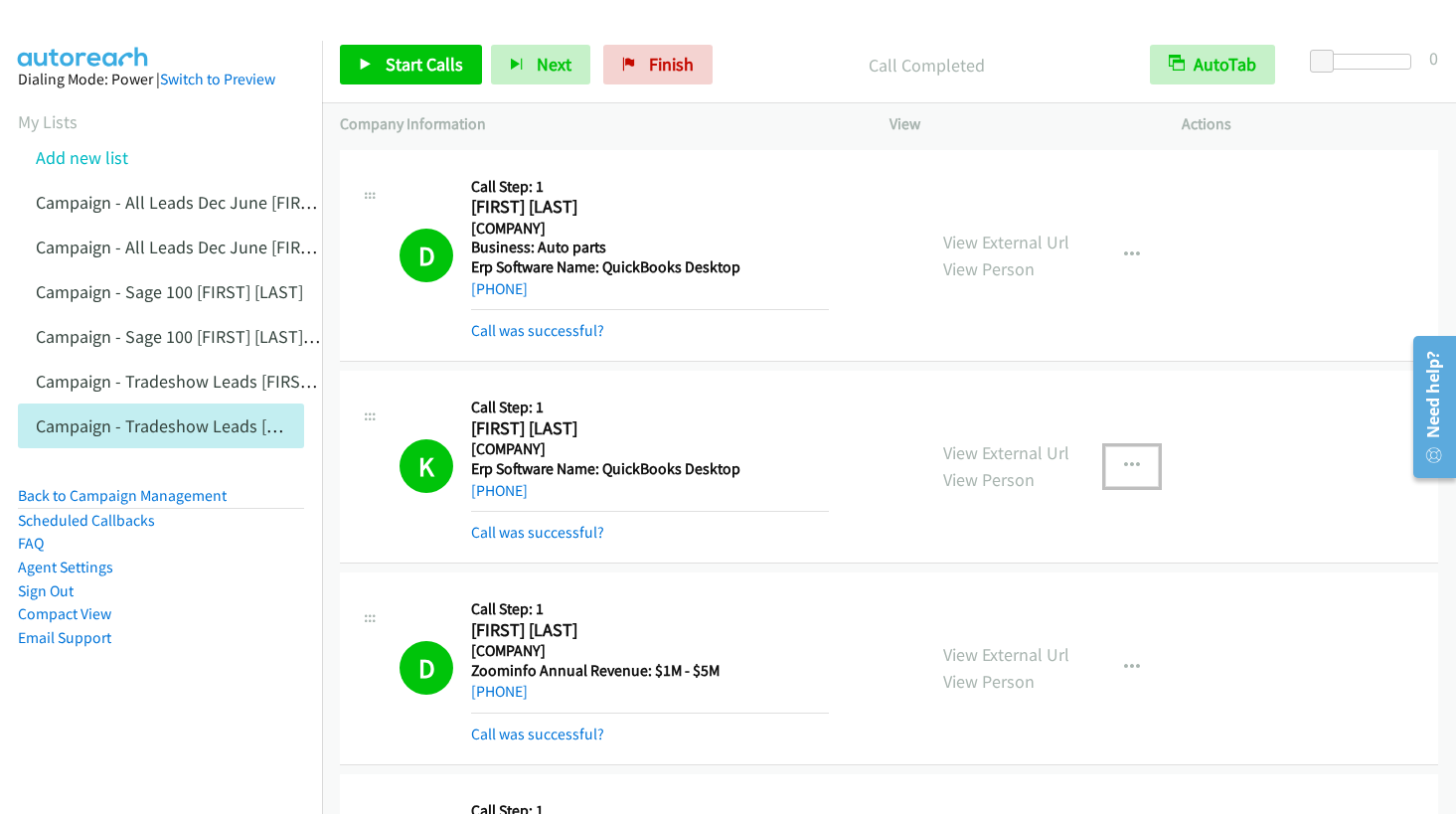 click at bounding box center (1132, 255) 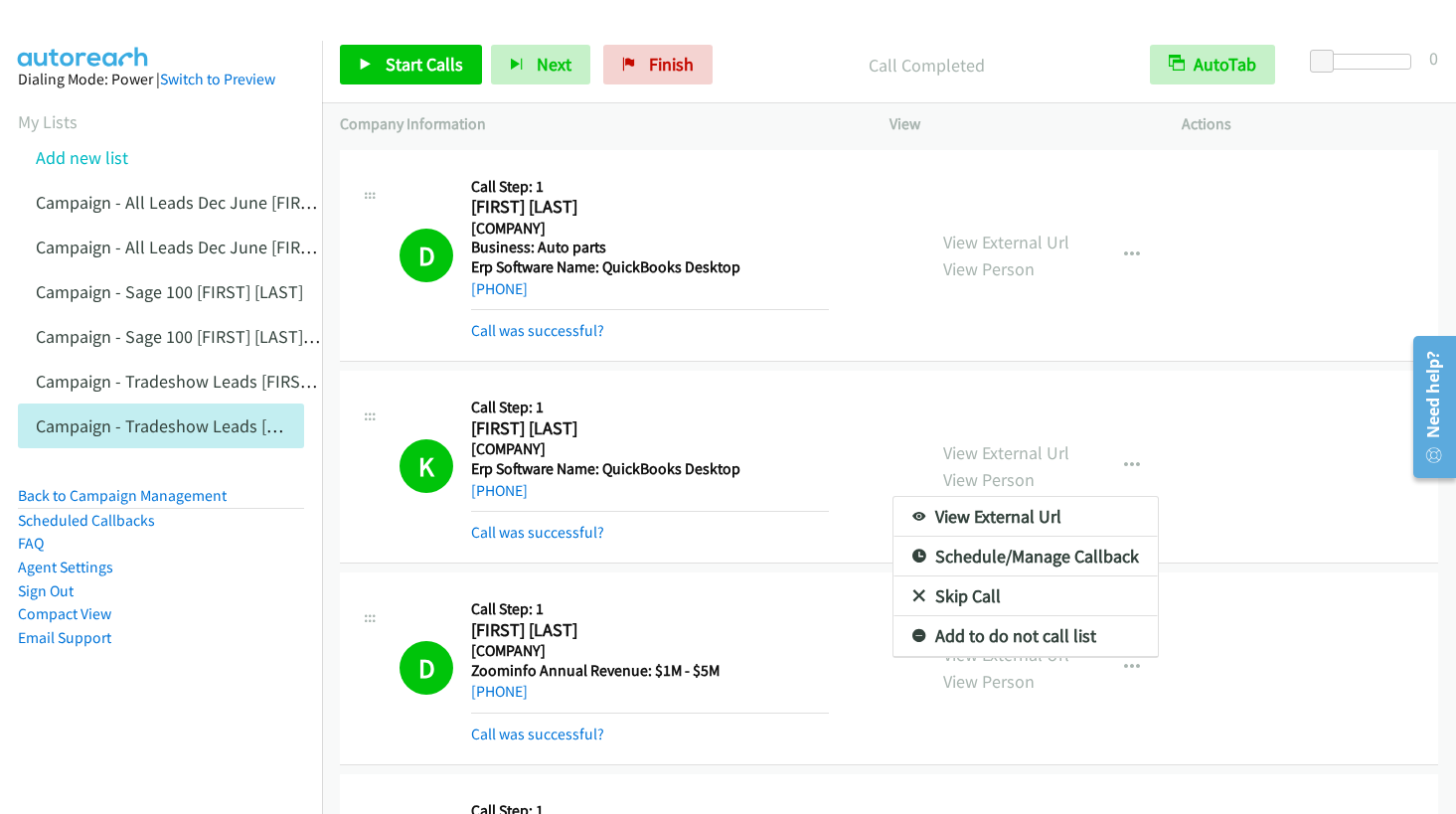 click at bounding box center (0, 0) 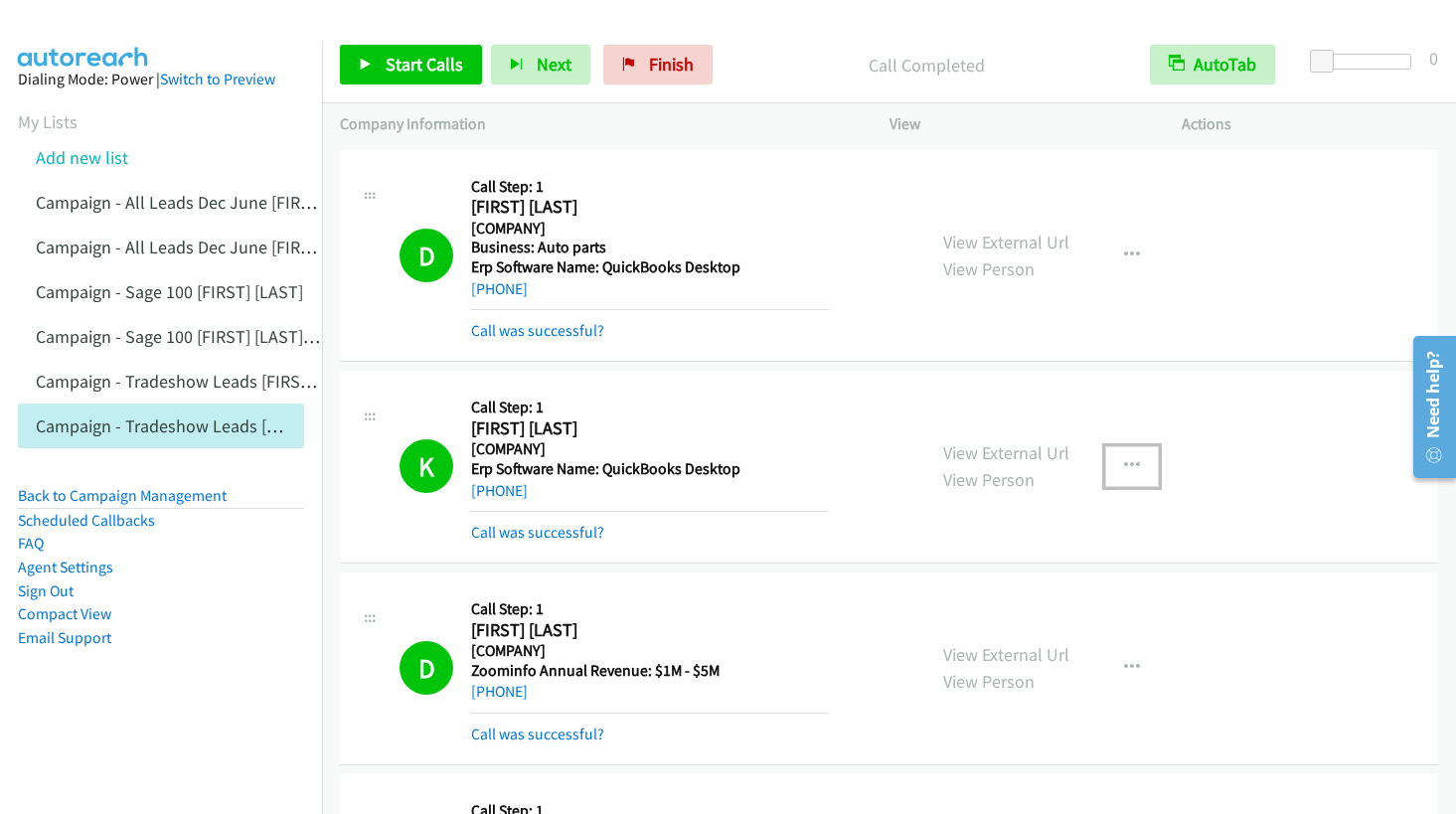 click at bounding box center (1132, 255) 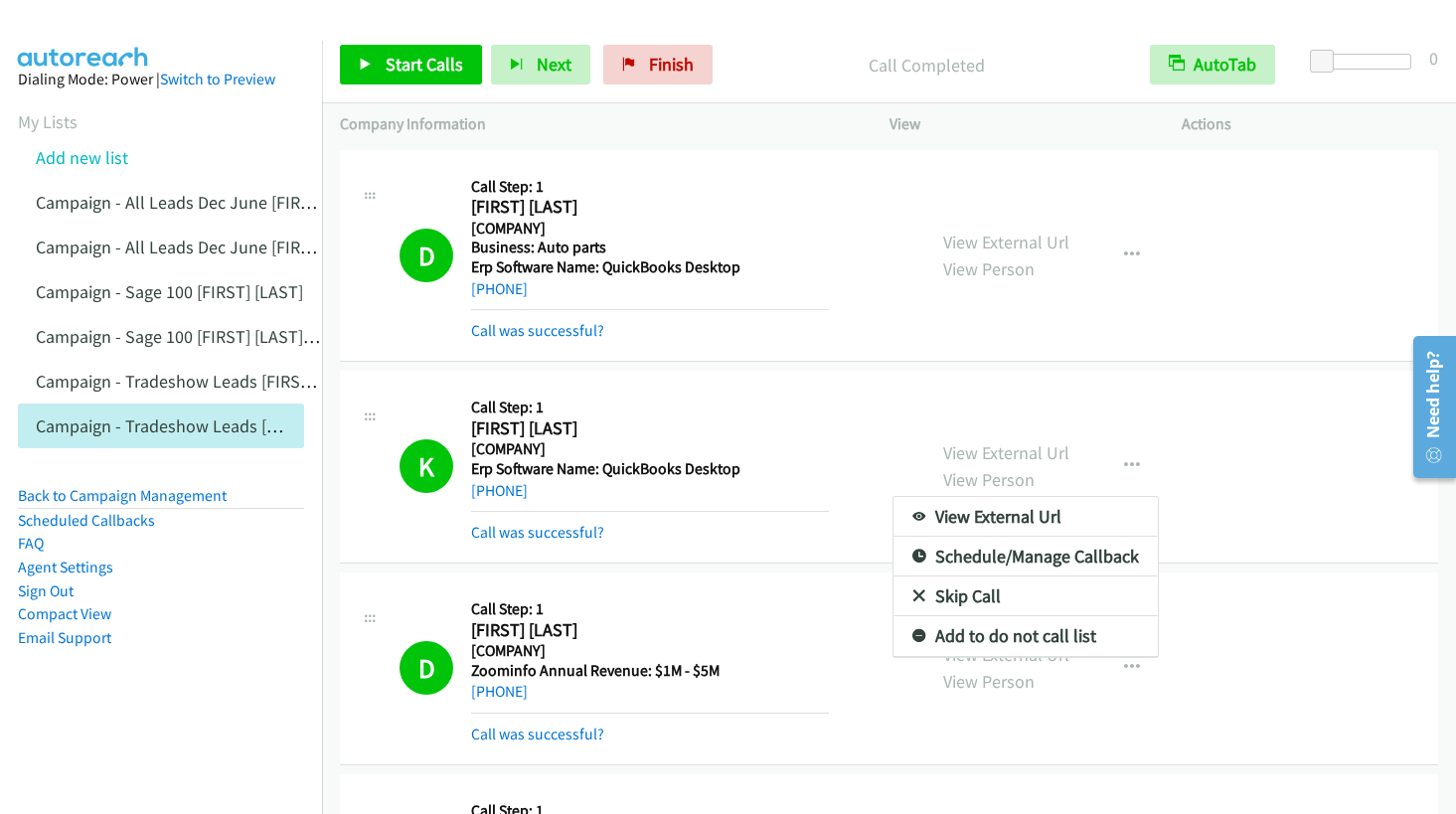 drag, startPoint x: 1188, startPoint y: 212, endPoint x: 1167, endPoint y: 231, distance: 28.319605 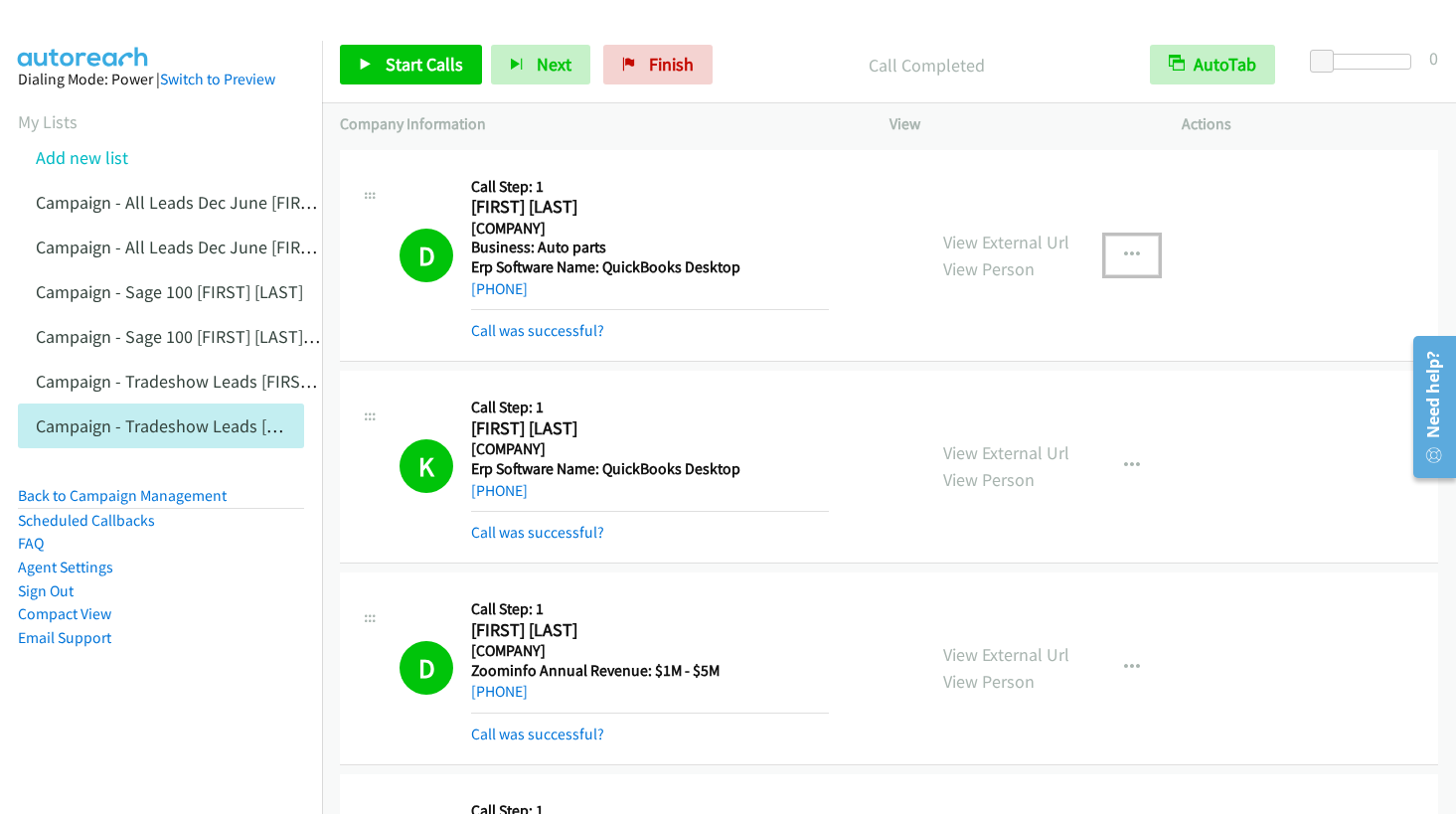 click at bounding box center [1132, 255] 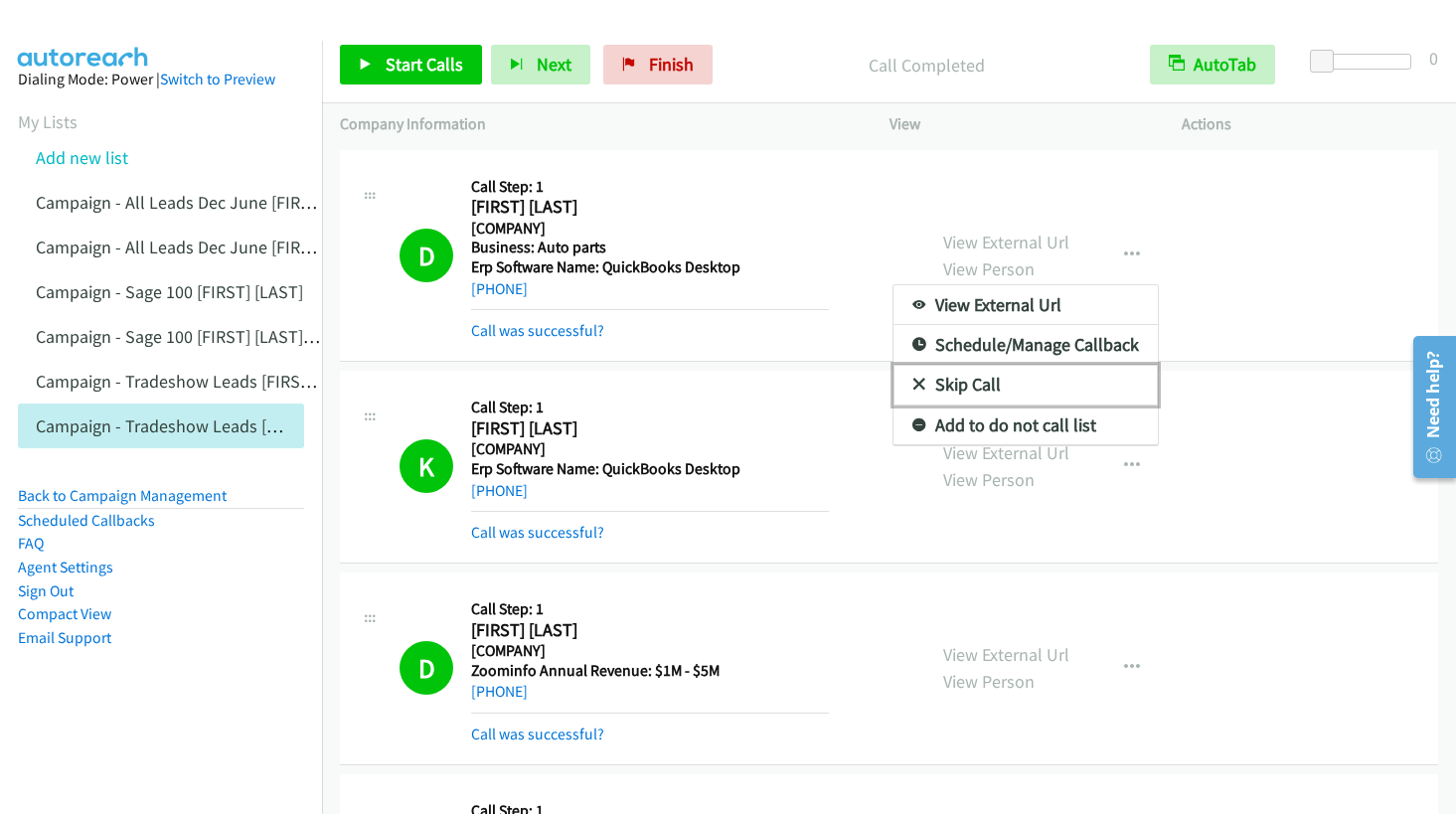click on "Skip Call" at bounding box center [1026, 385] 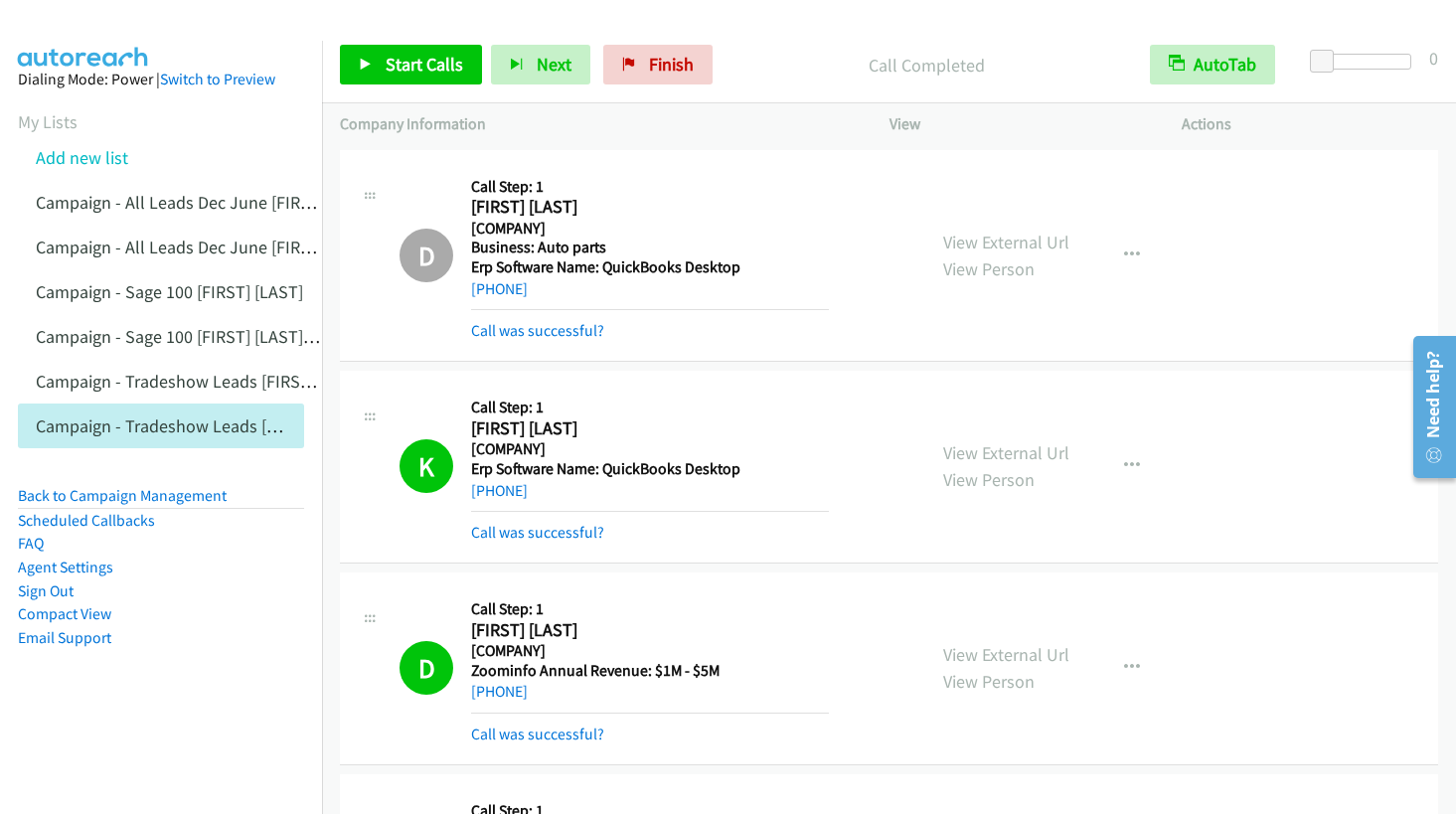 drag, startPoint x: 536, startPoint y: 218, endPoint x: 749, endPoint y: 194, distance: 214.34785 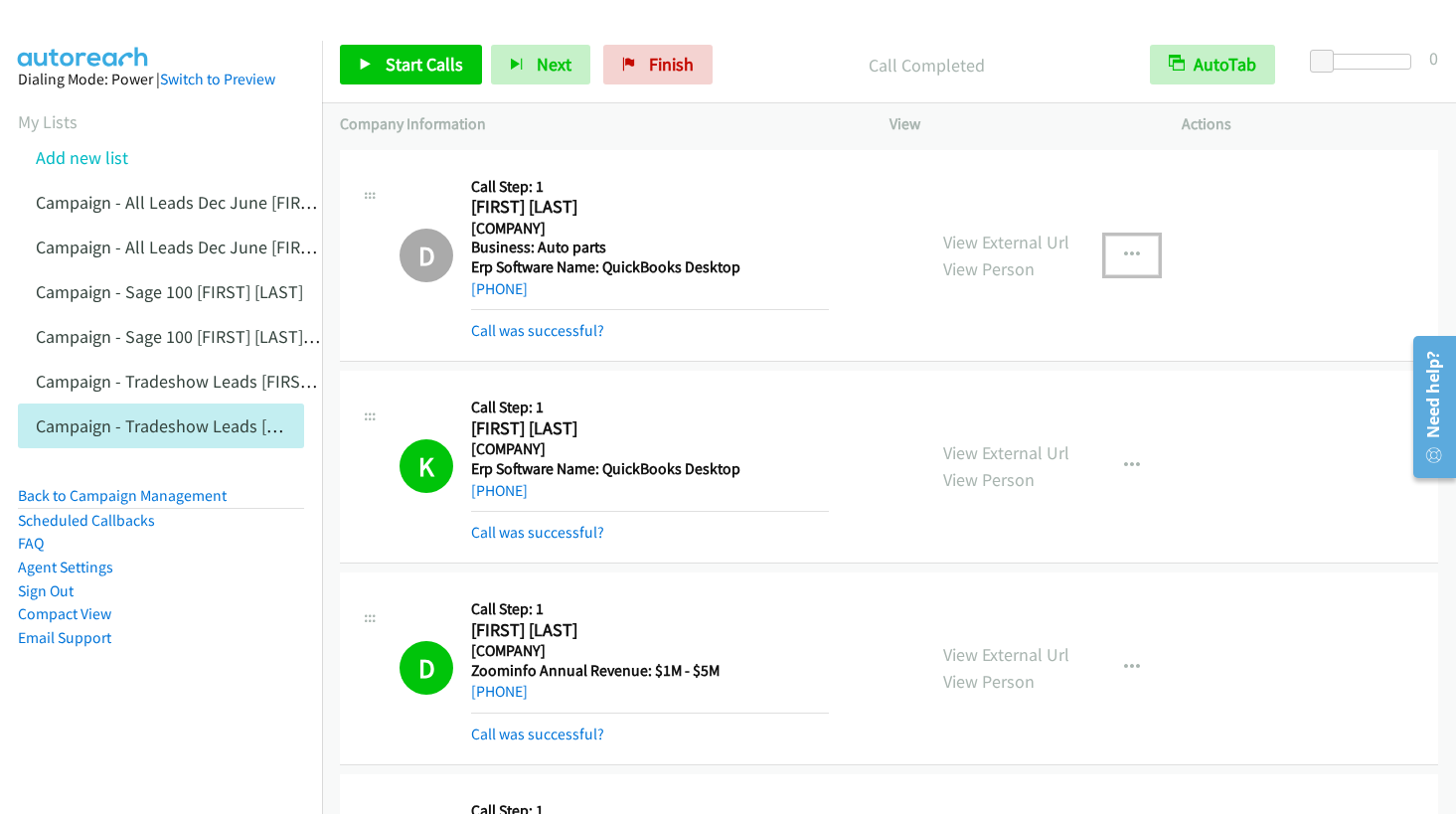 click at bounding box center [1132, 255] 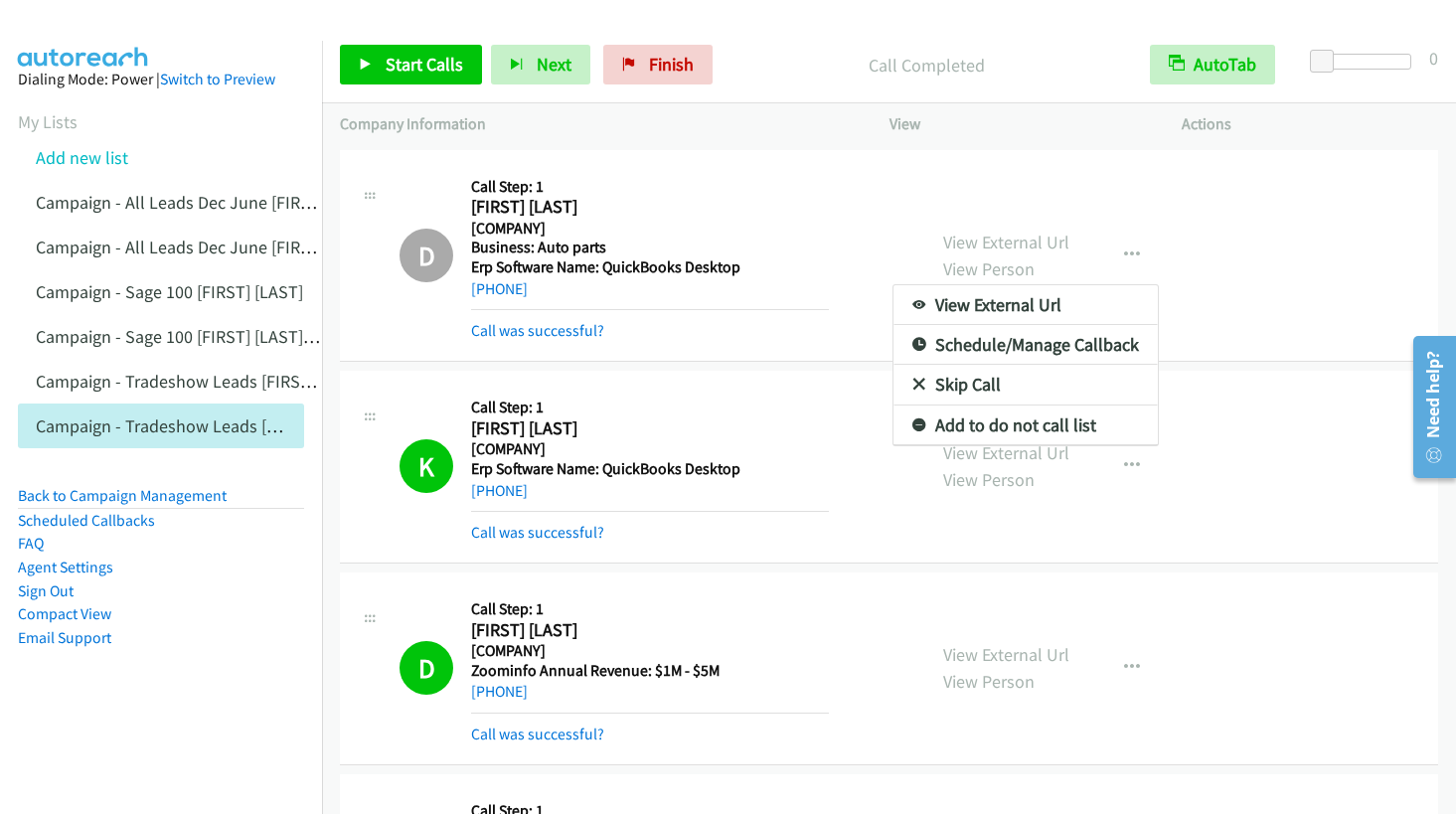 click at bounding box center [728, 407] 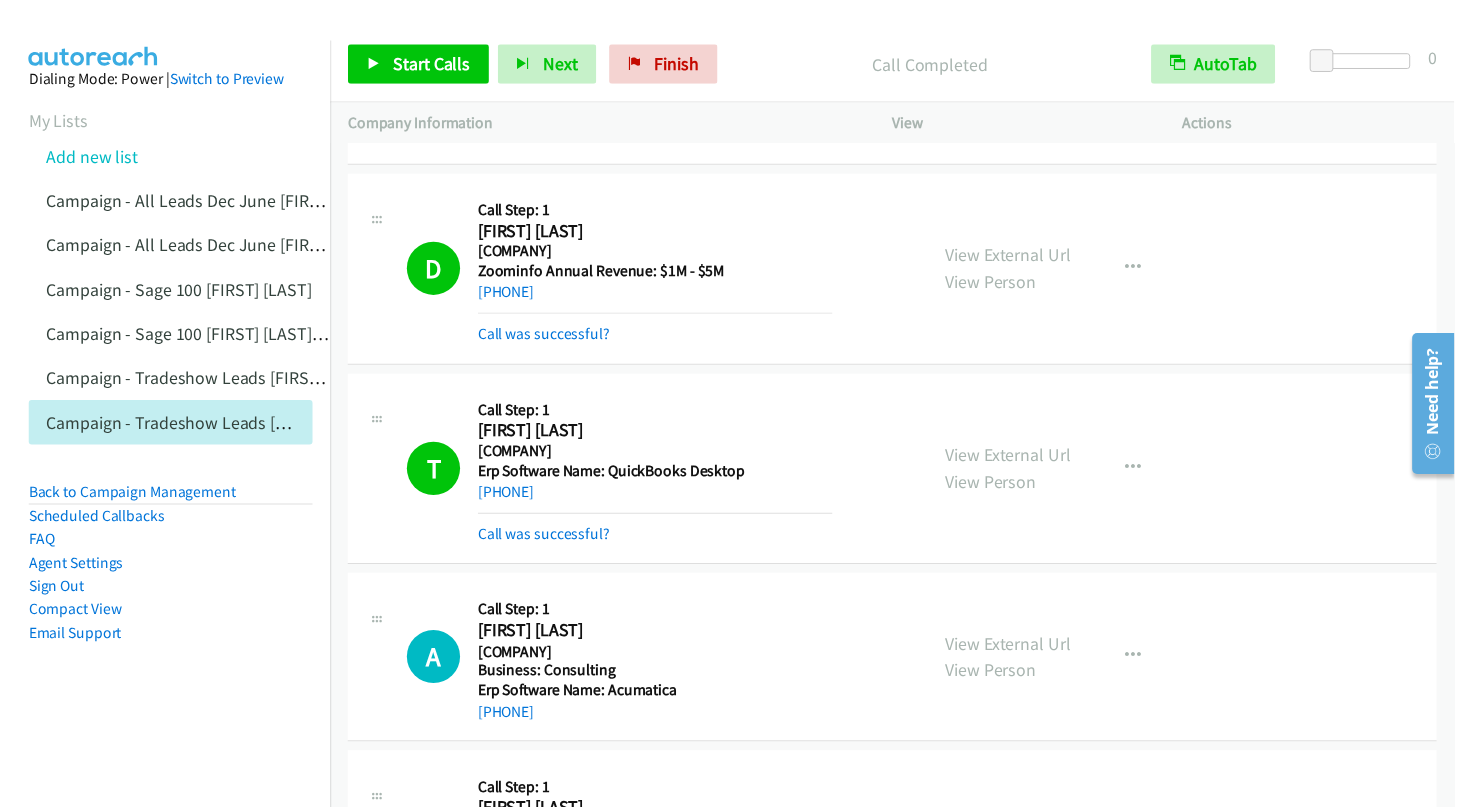 scroll, scrollTop: 800, scrollLeft: 0, axis: vertical 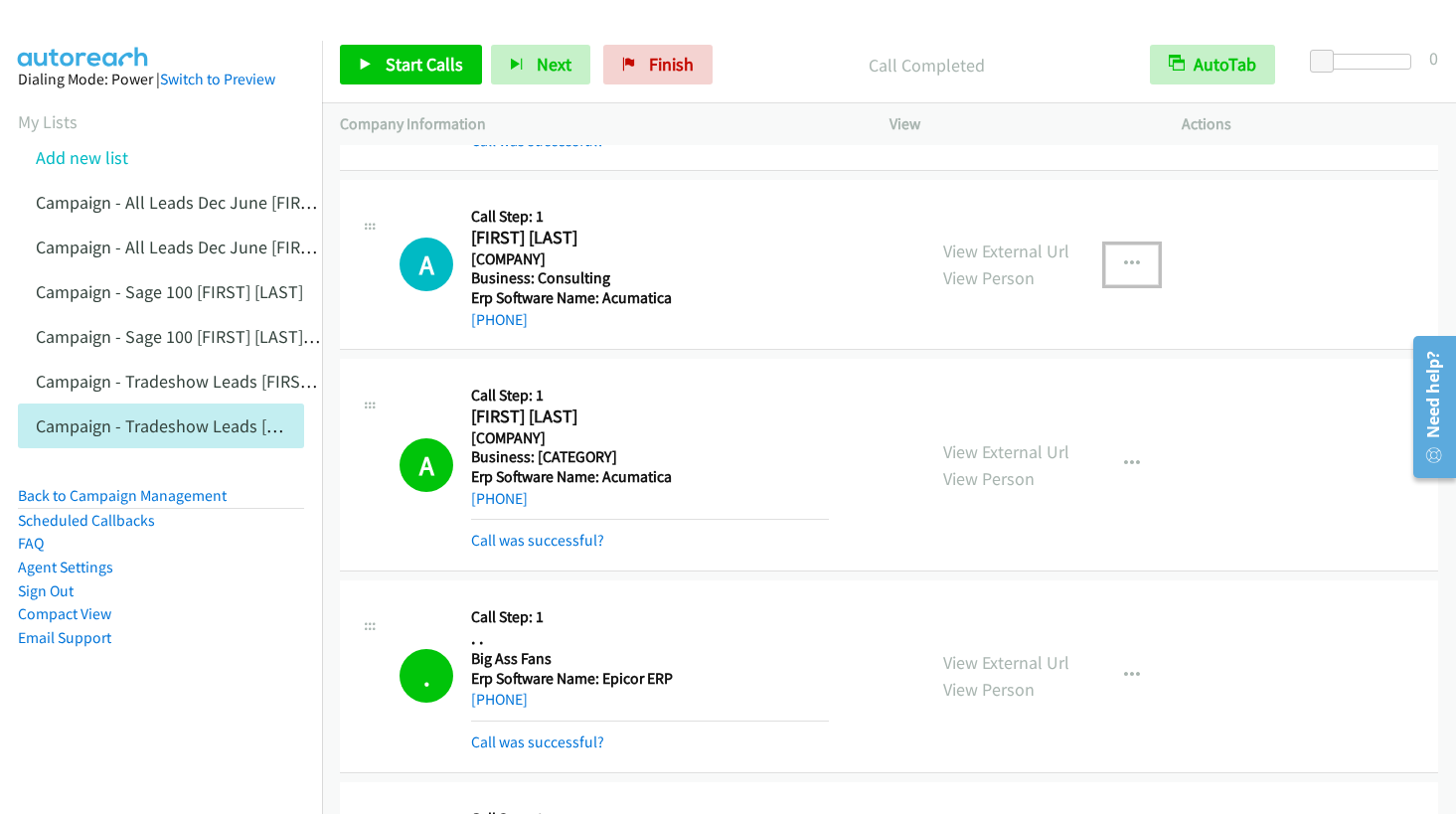 click at bounding box center (1132, 264) 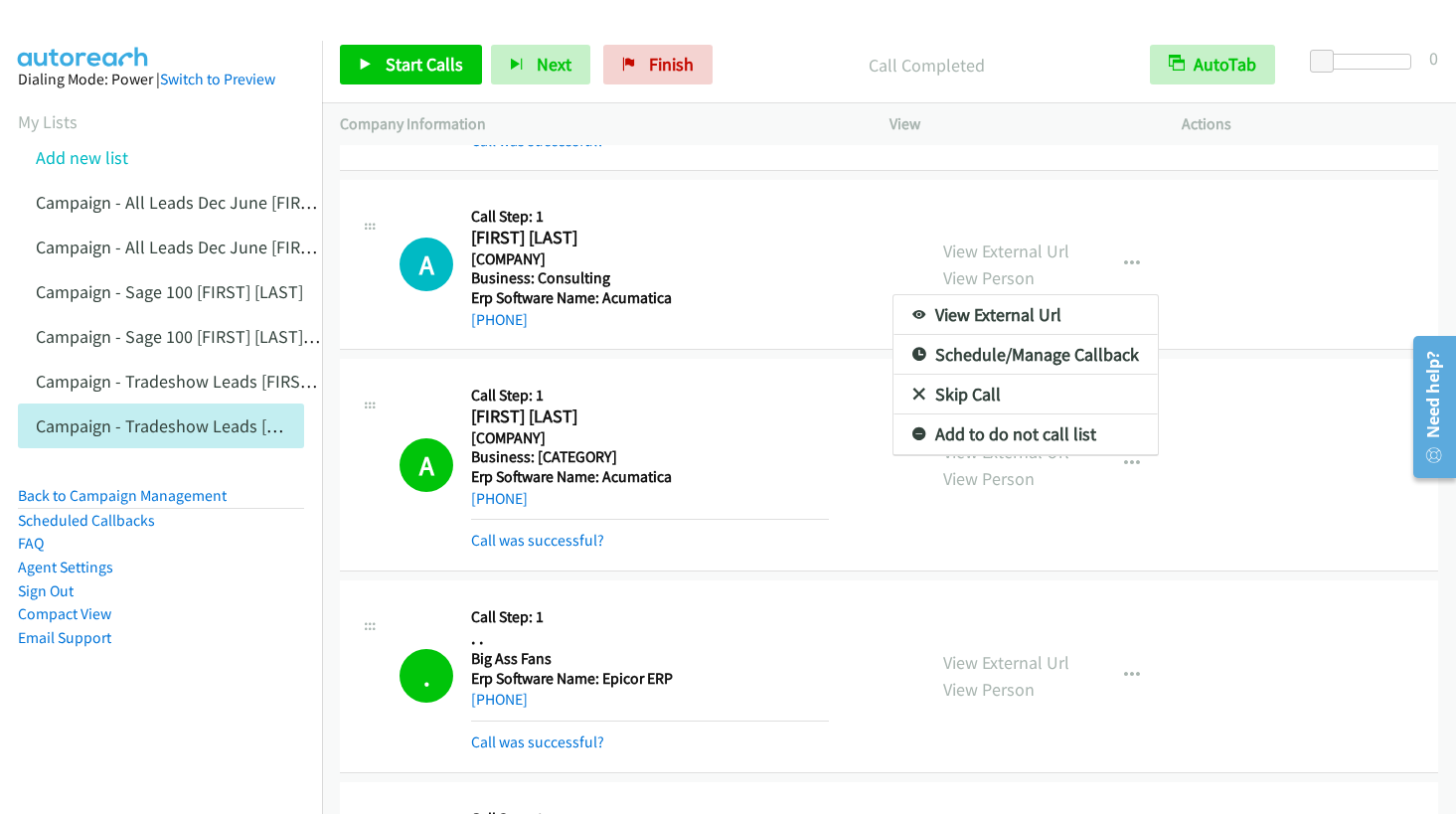 click at bounding box center [728, 407] 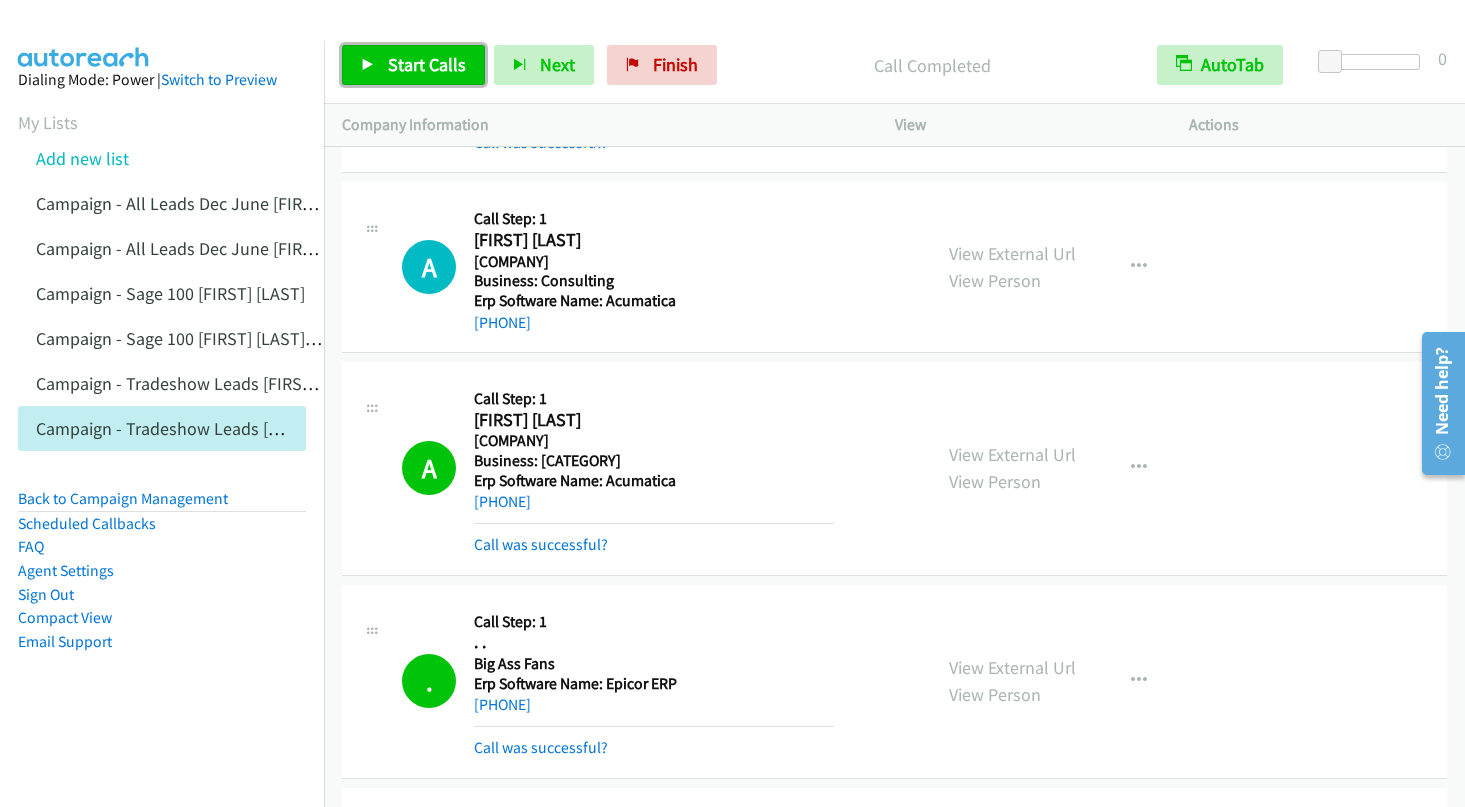 click on "Start Calls" at bounding box center (427, 64) 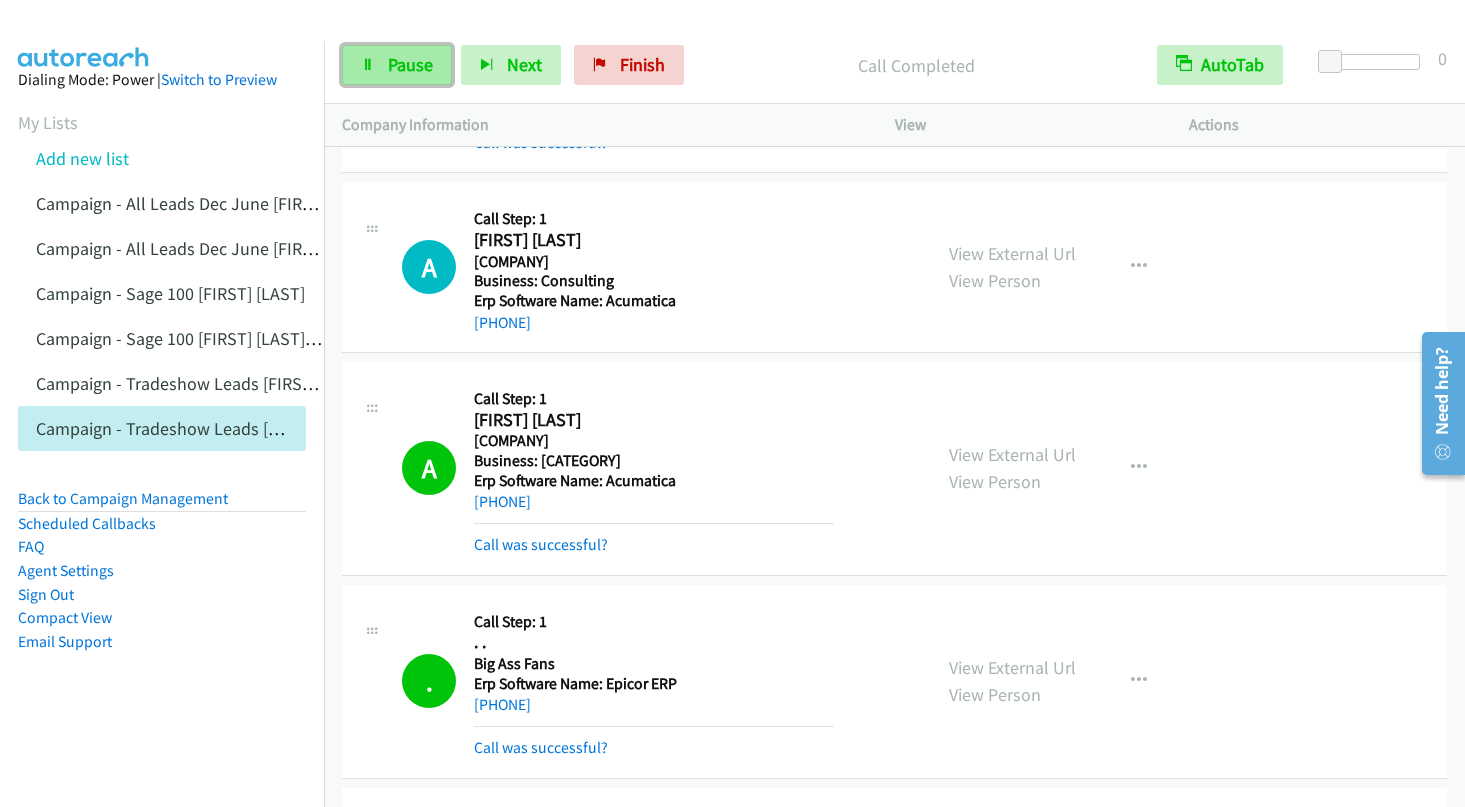 click on "Pause" at bounding box center (410, 64) 